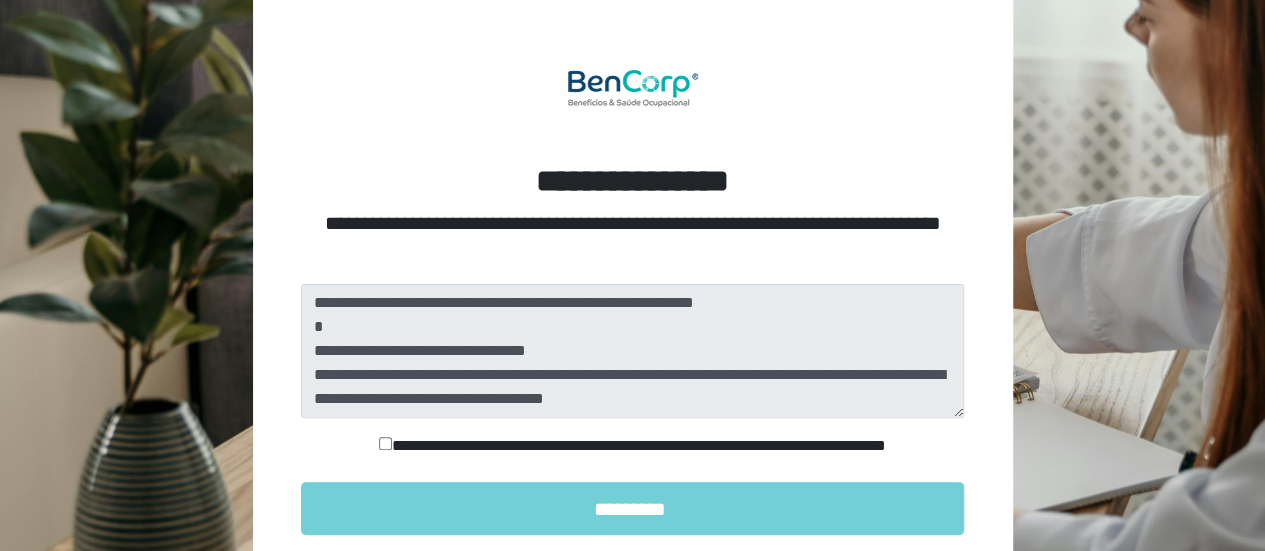 scroll, scrollTop: 200, scrollLeft: 0, axis: vertical 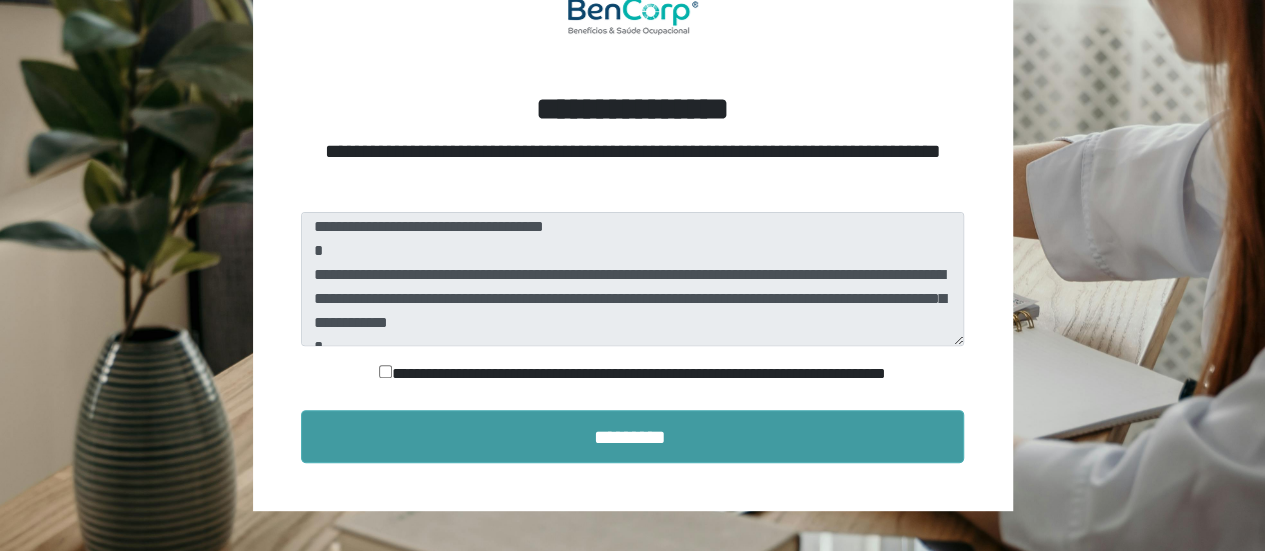 click on "*********" at bounding box center [633, 437] 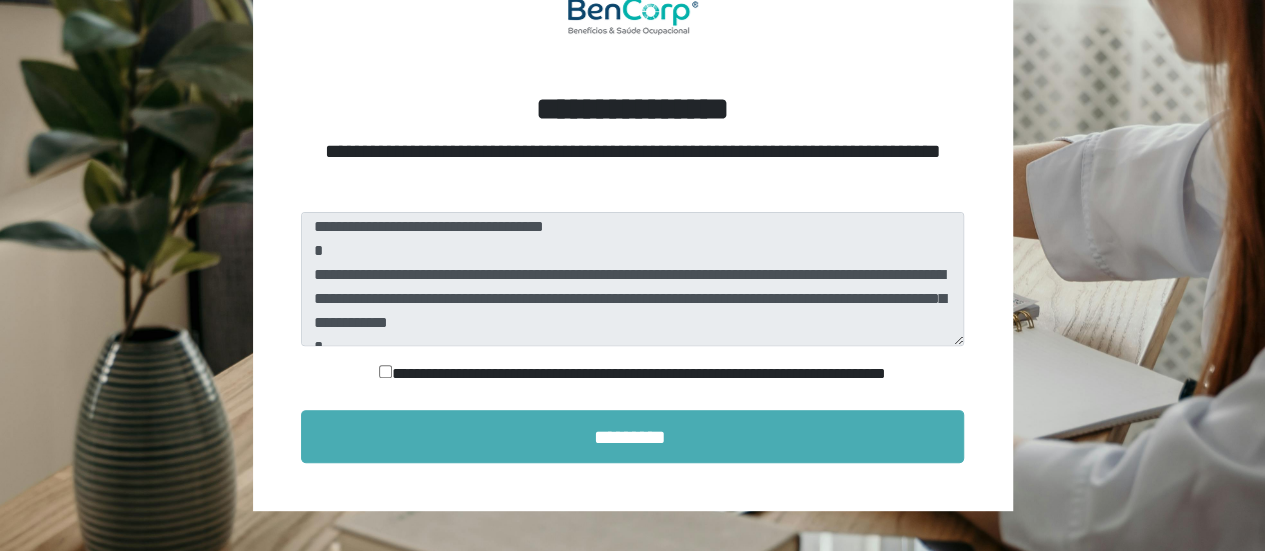 scroll, scrollTop: 190, scrollLeft: 0, axis: vertical 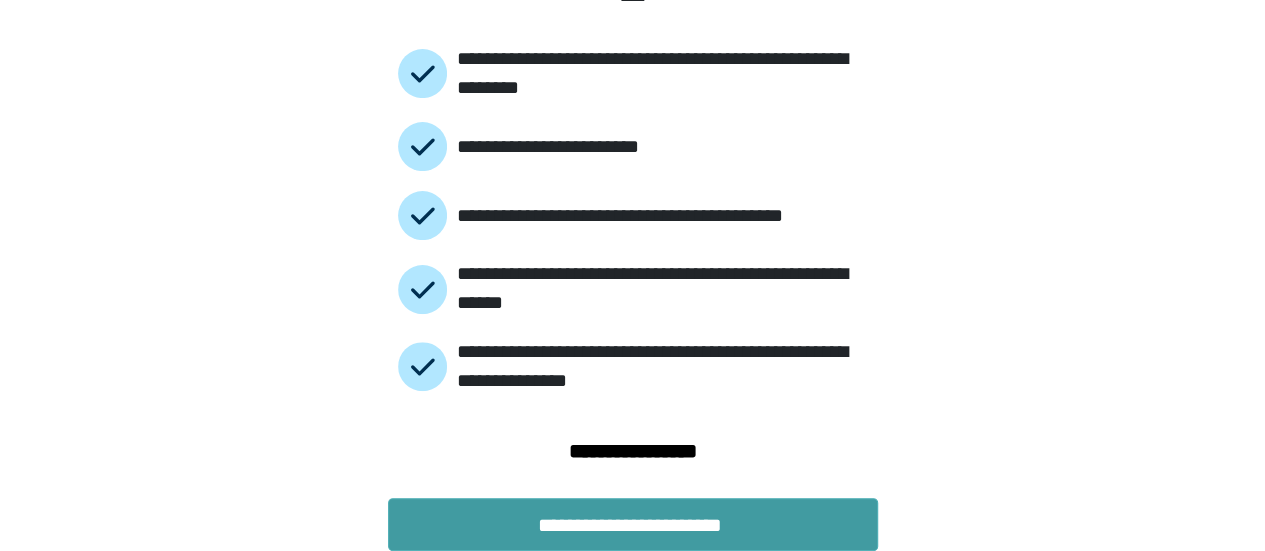 drag, startPoint x: 472, startPoint y: 509, endPoint x: 473, endPoint y: 499, distance: 10.049875 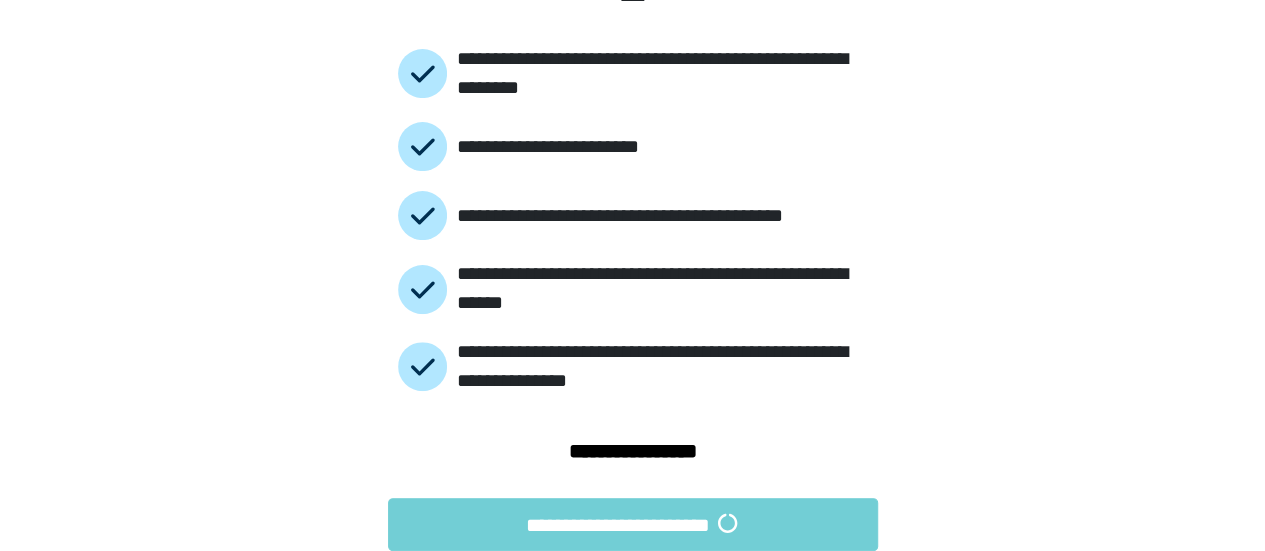 scroll, scrollTop: 0, scrollLeft: 0, axis: both 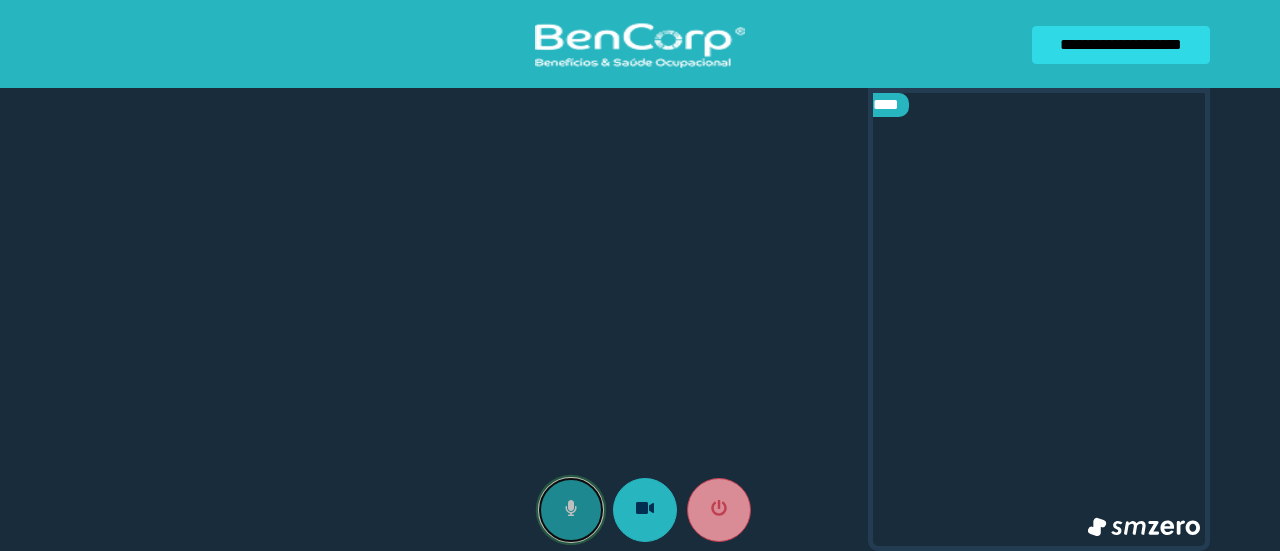 click at bounding box center [571, 510] 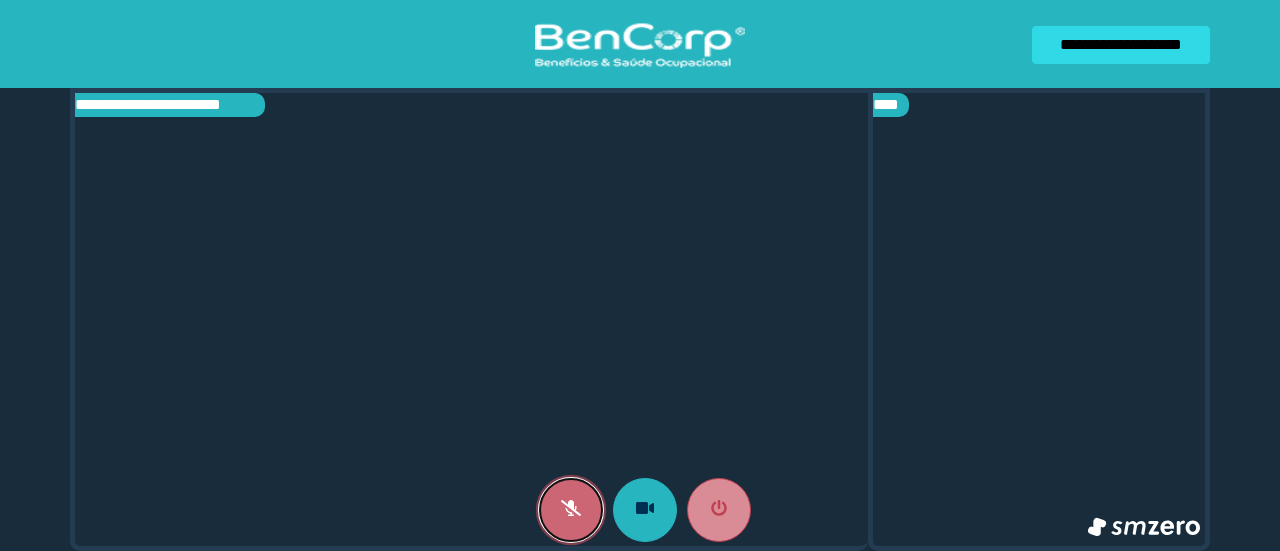 click at bounding box center [571, 510] 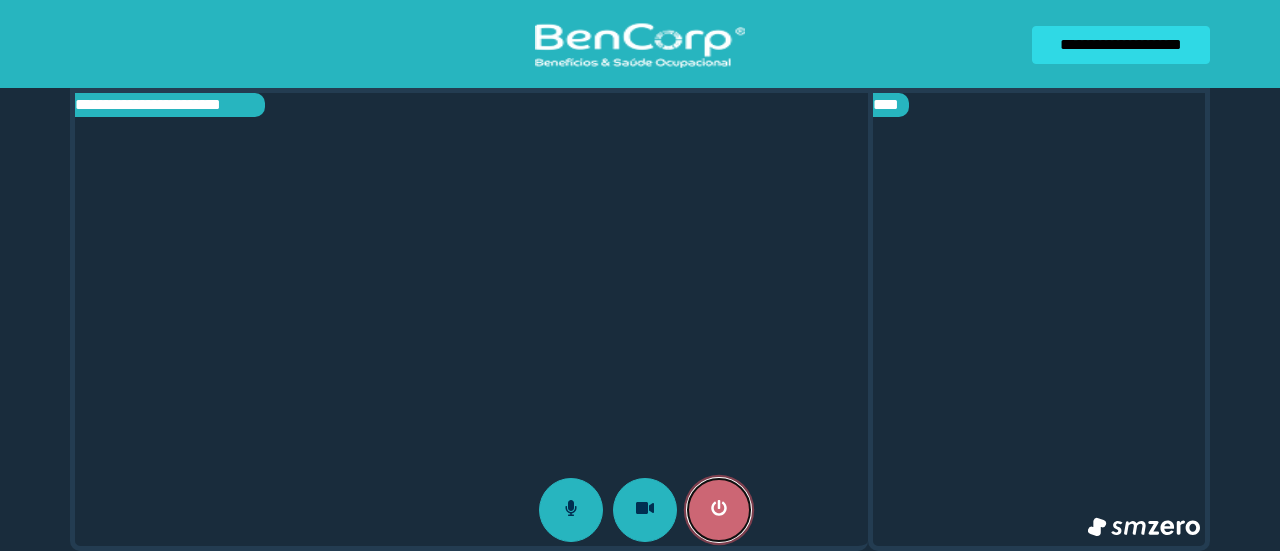 click 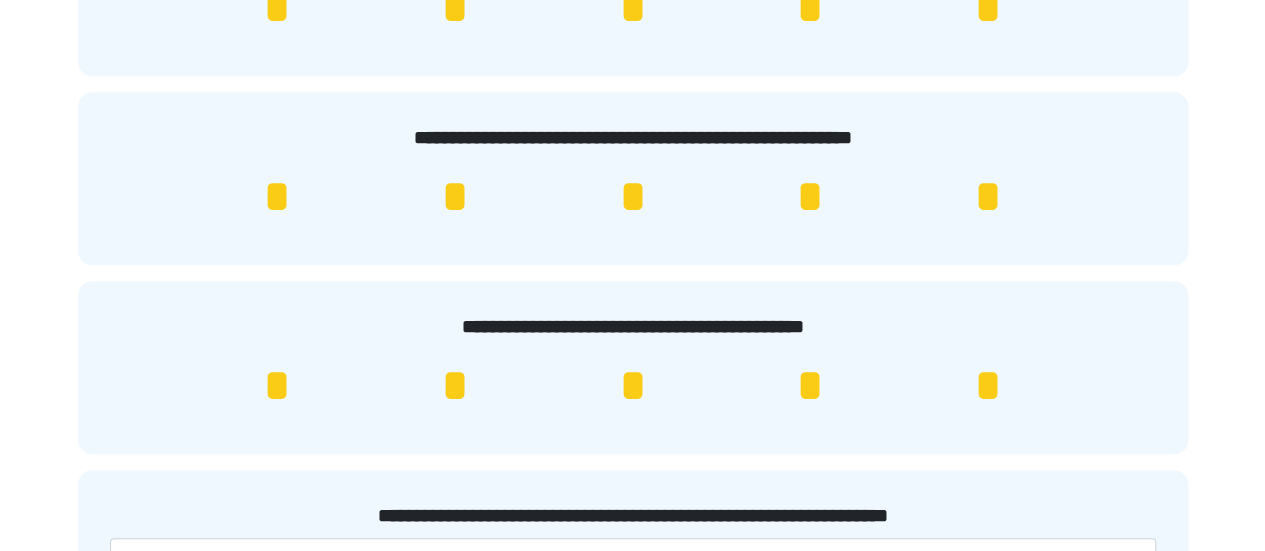 scroll, scrollTop: 683, scrollLeft: 0, axis: vertical 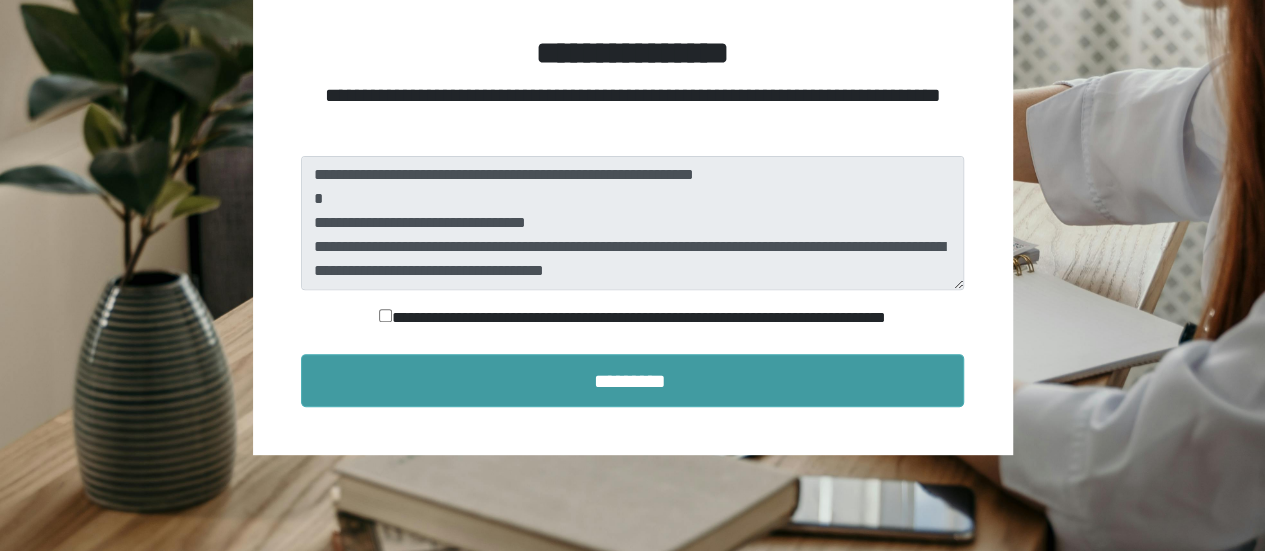 click on "*********" at bounding box center [633, 381] 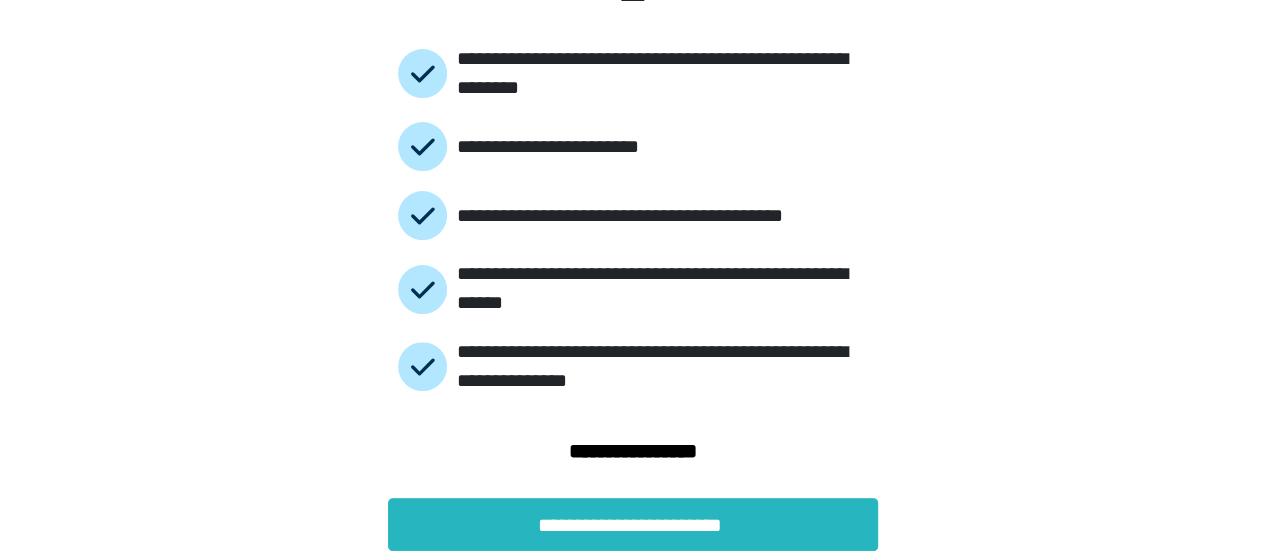 scroll, scrollTop: 190, scrollLeft: 0, axis: vertical 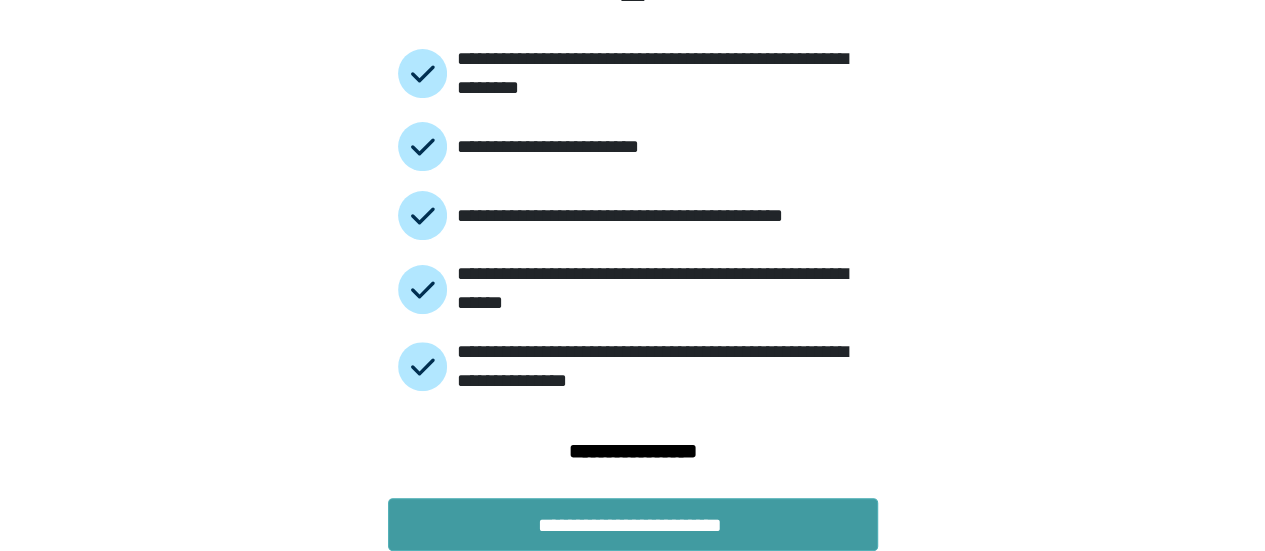 click on "**********" at bounding box center (633, 525) 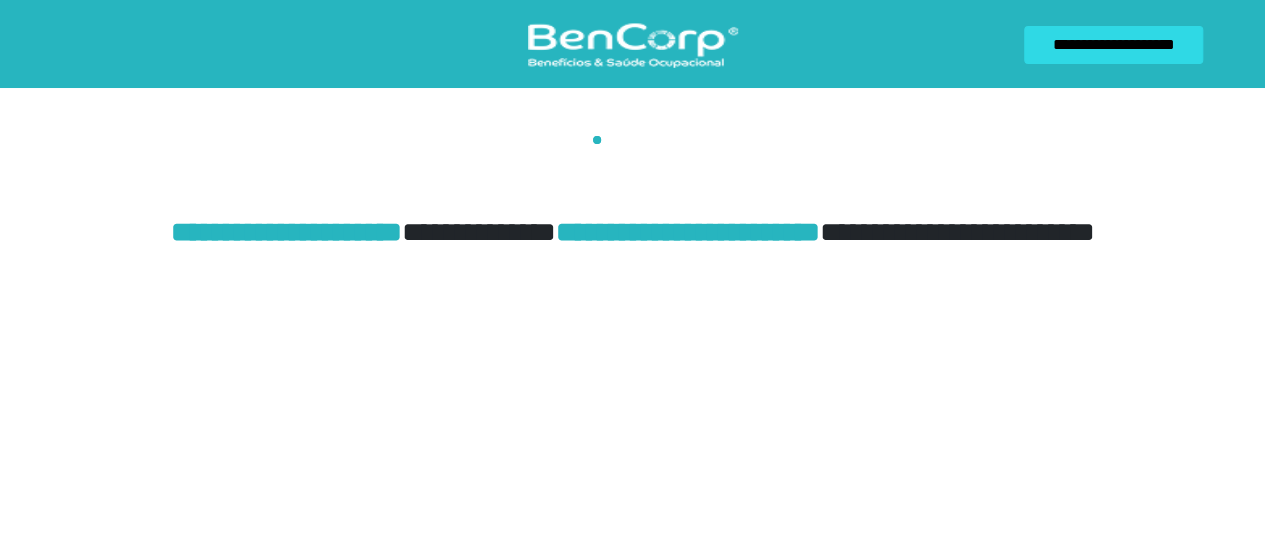 scroll, scrollTop: 0, scrollLeft: 0, axis: both 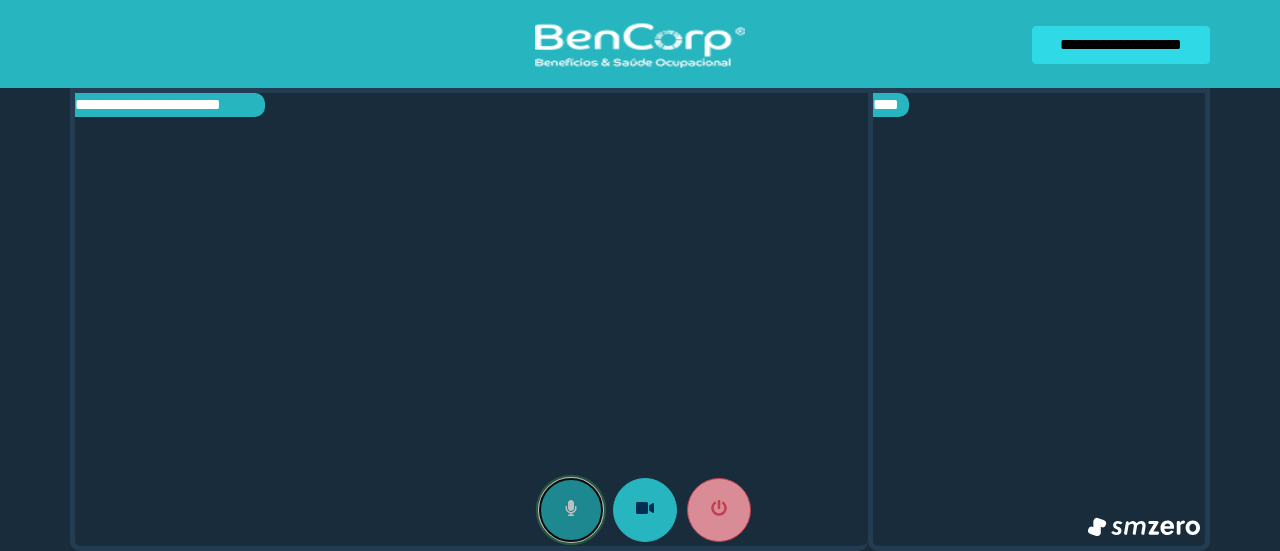 click at bounding box center [571, 510] 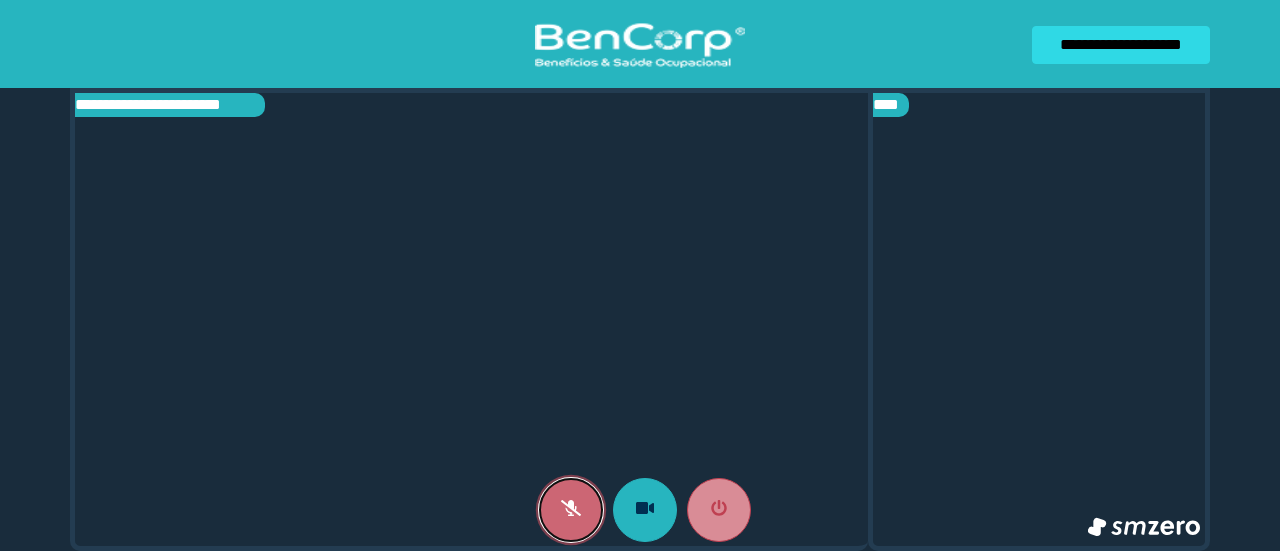 click at bounding box center [571, 510] 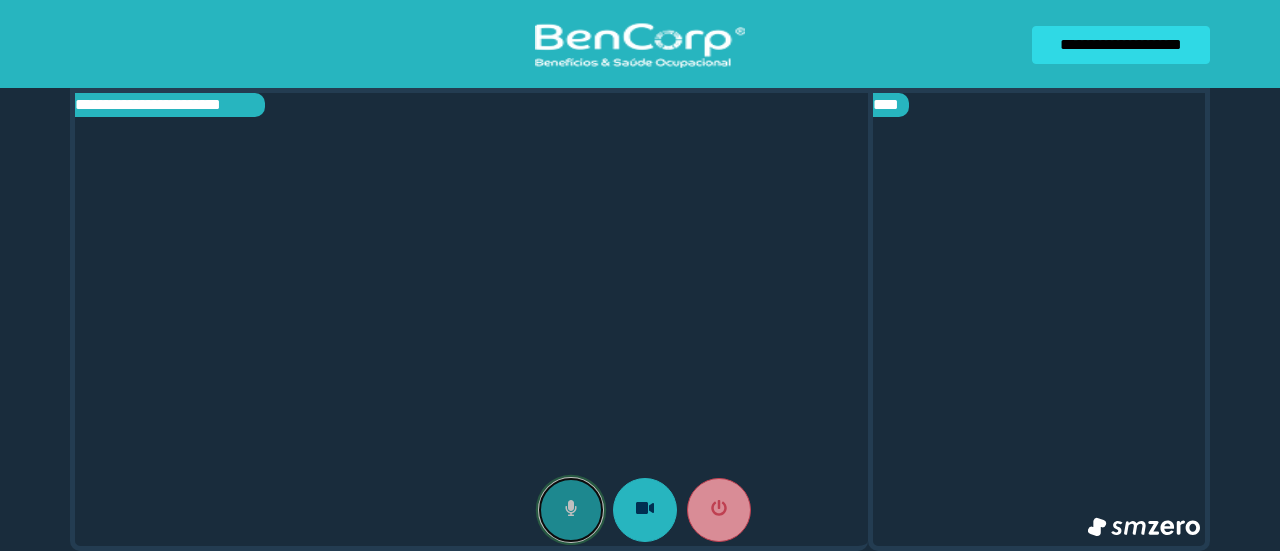 click at bounding box center (571, 510) 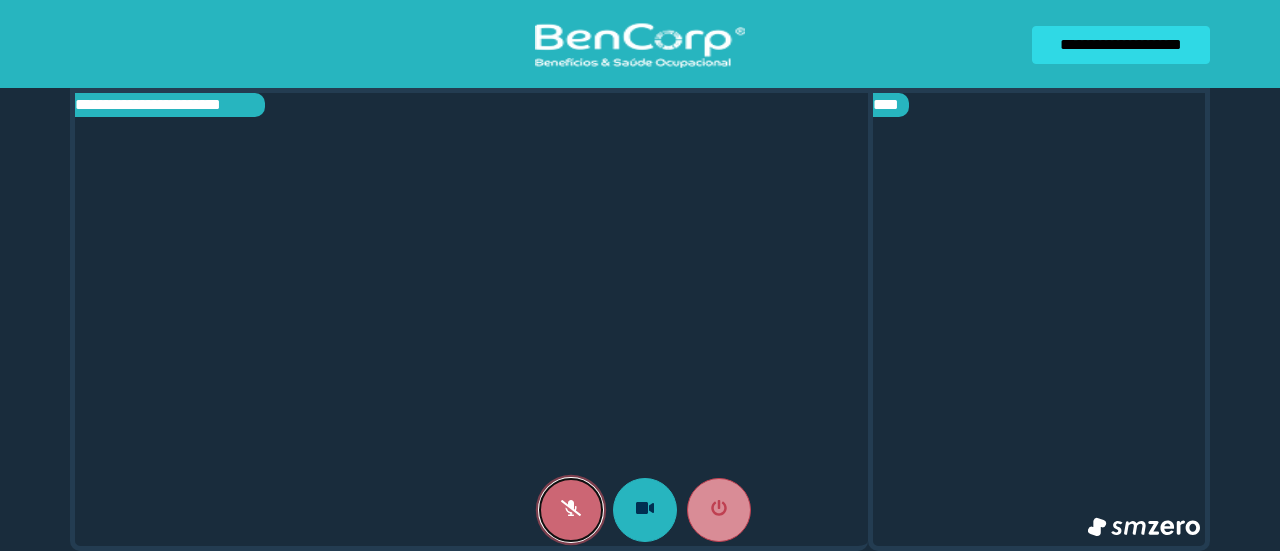 click at bounding box center [571, 510] 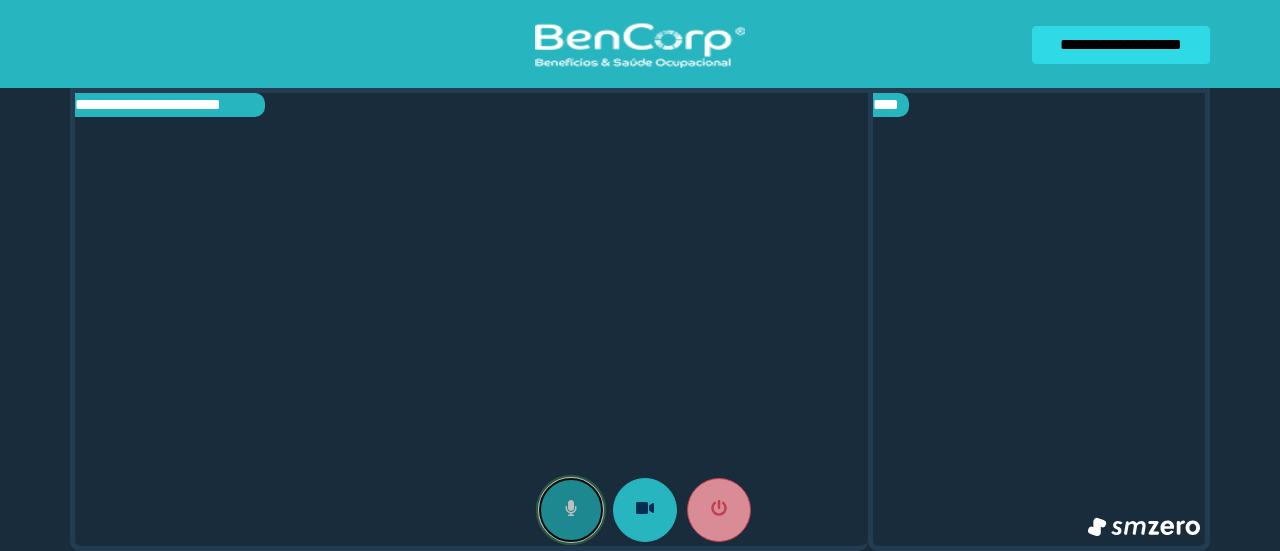 click at bounding box center [571, 510] 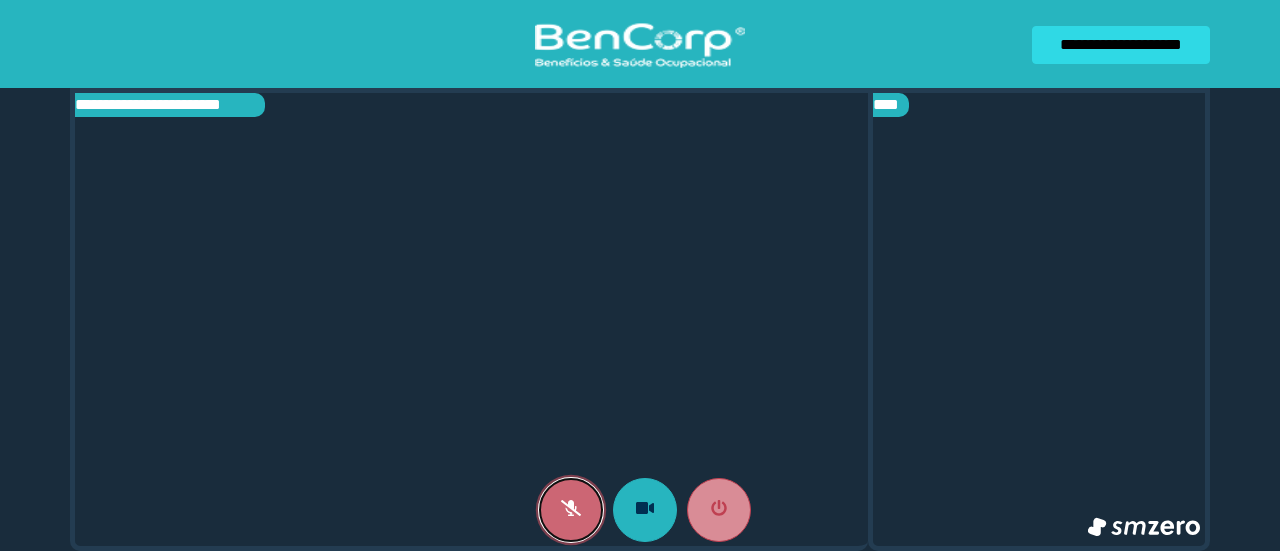 click at bounding box center (571, 510) 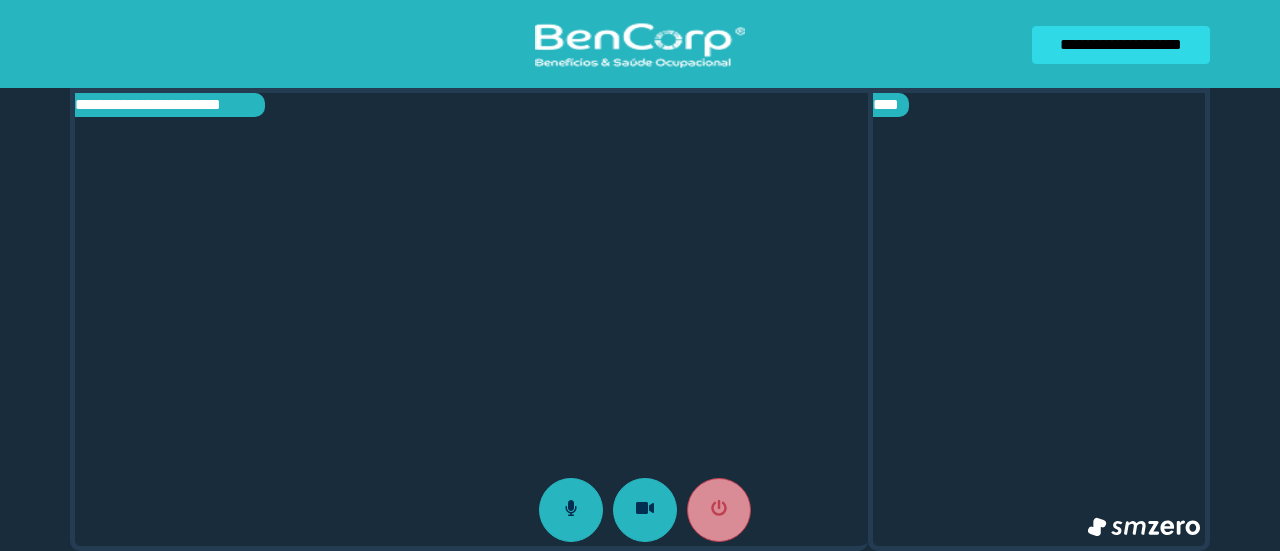 click at bounding box center [640, 510] 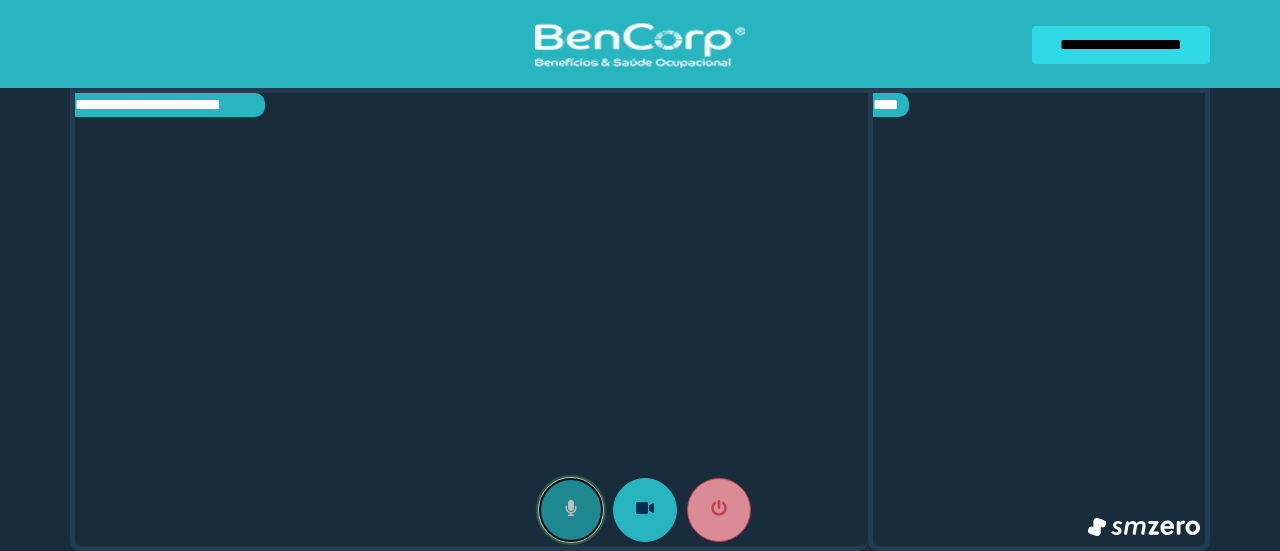 click at bounding box center (571, 510) 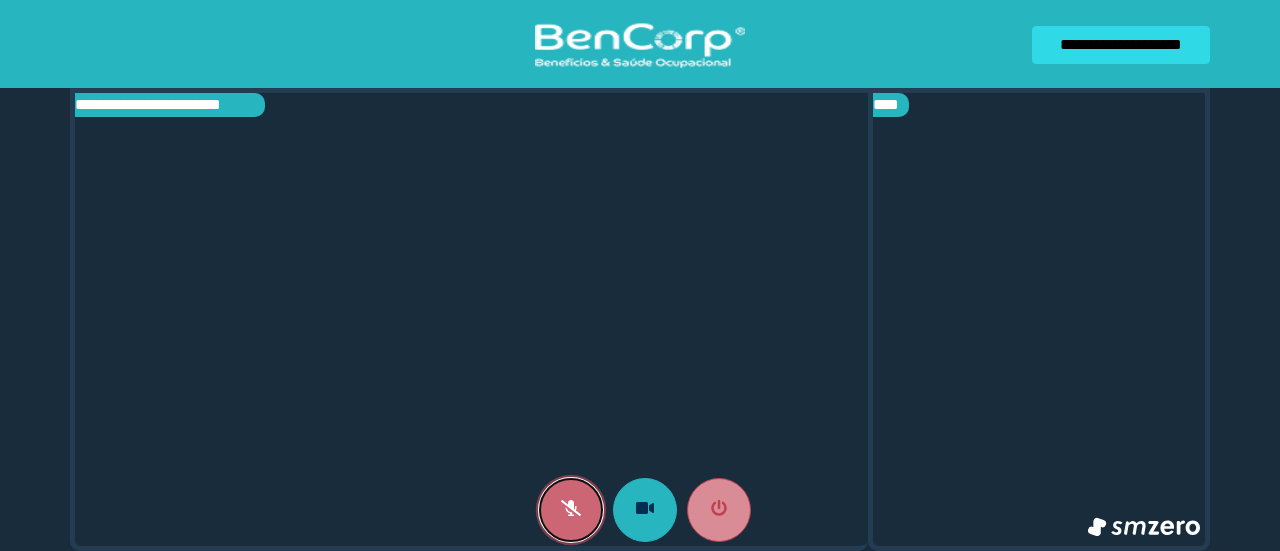 click at bounding box center (571, 510) 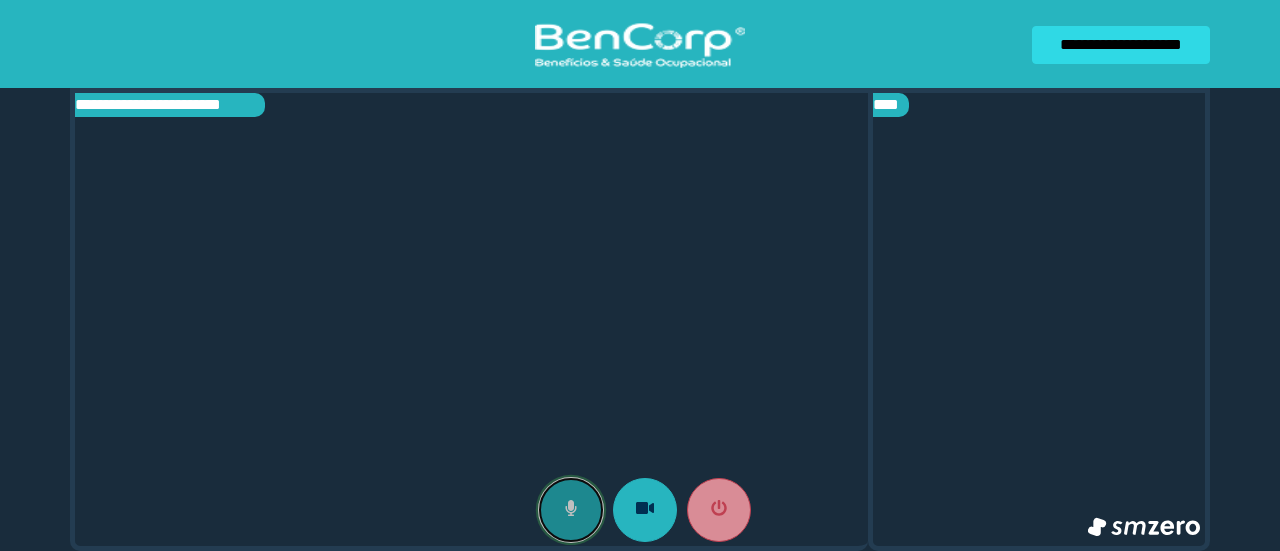 click at bounding box center [571, 510] 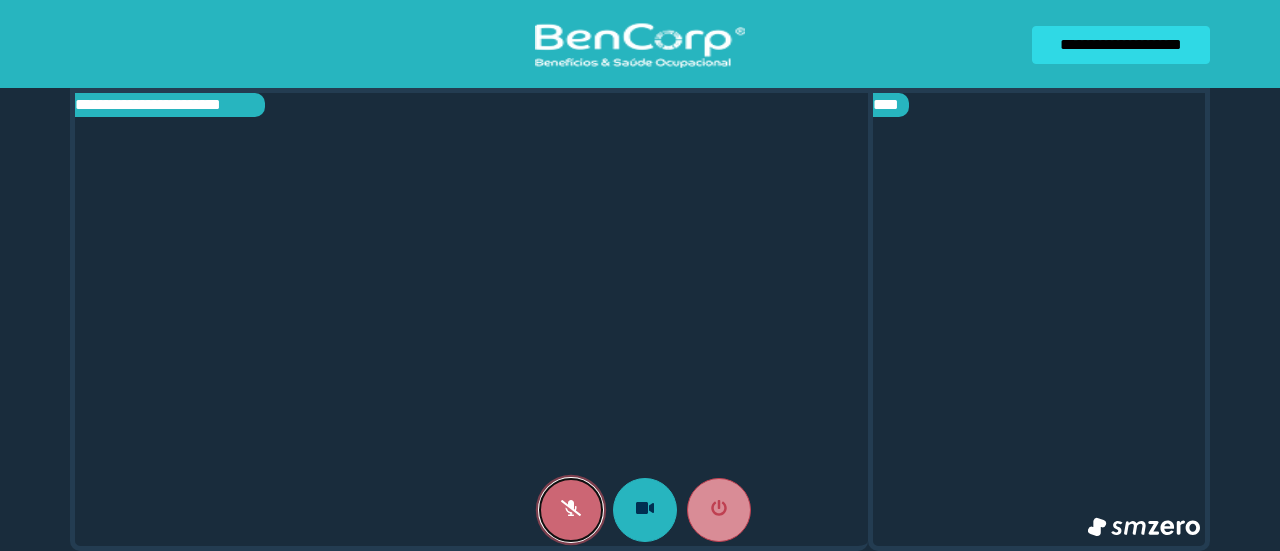 click at bounding box center (571, 510) 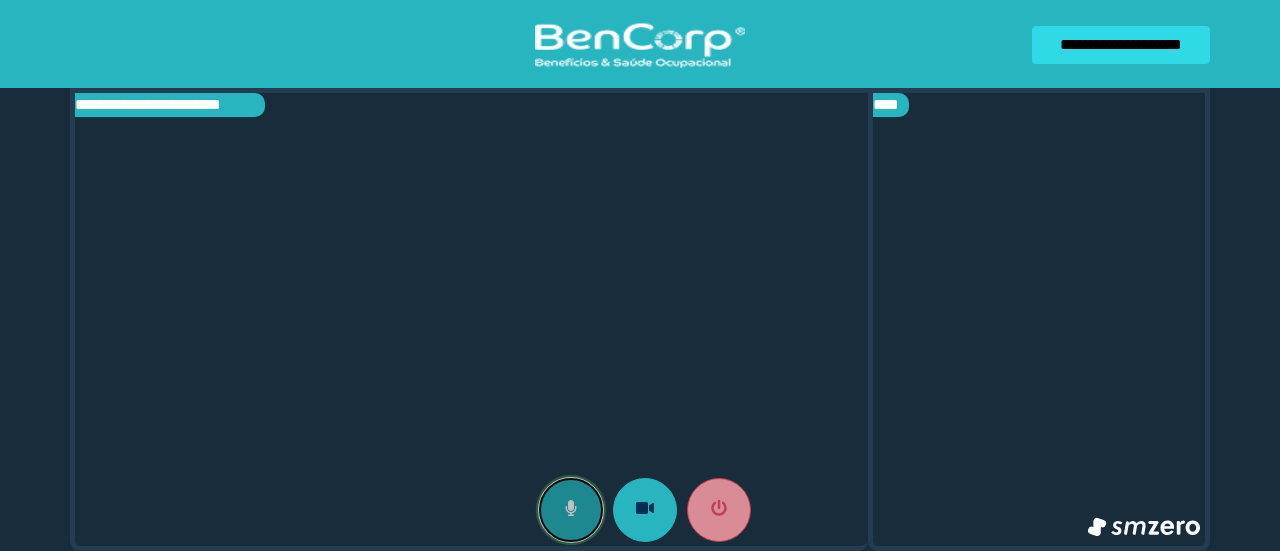 click 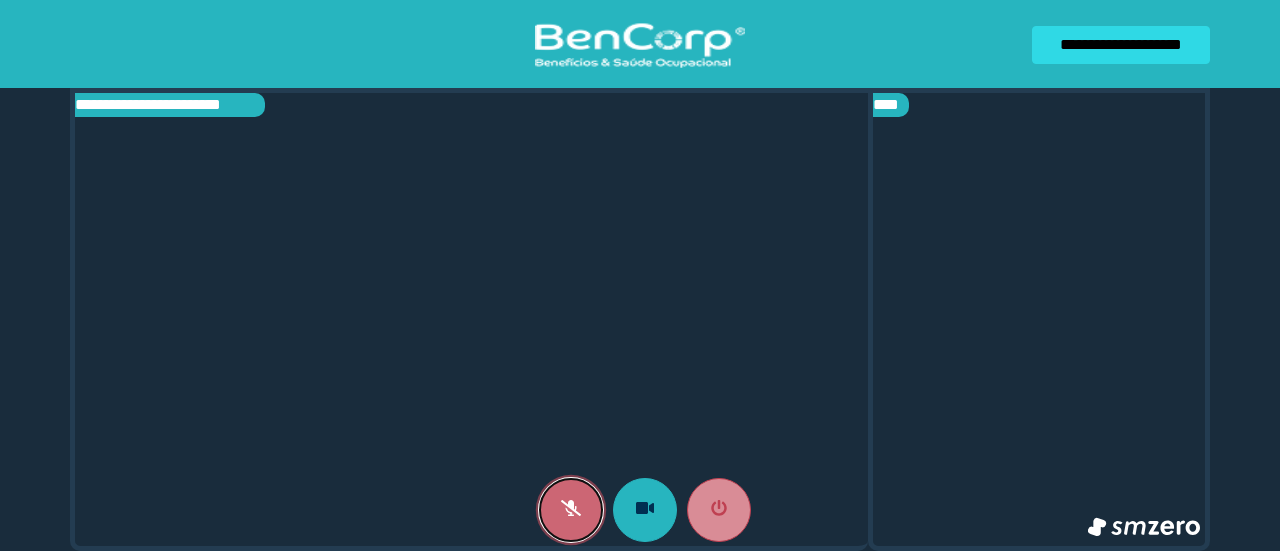 click at bounding box center [571, 510] 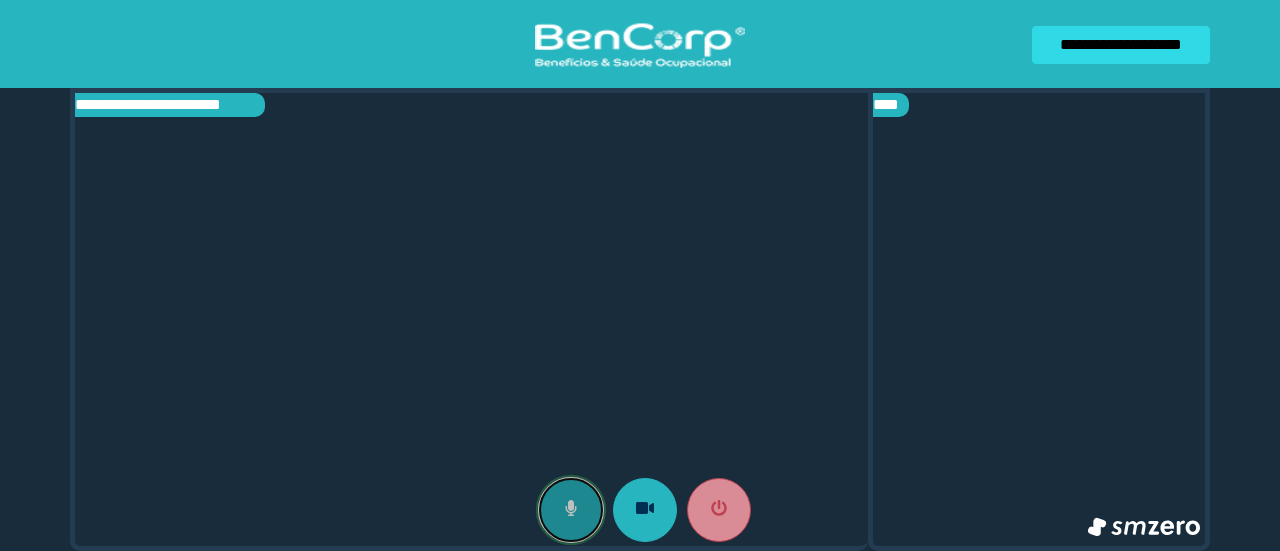 click 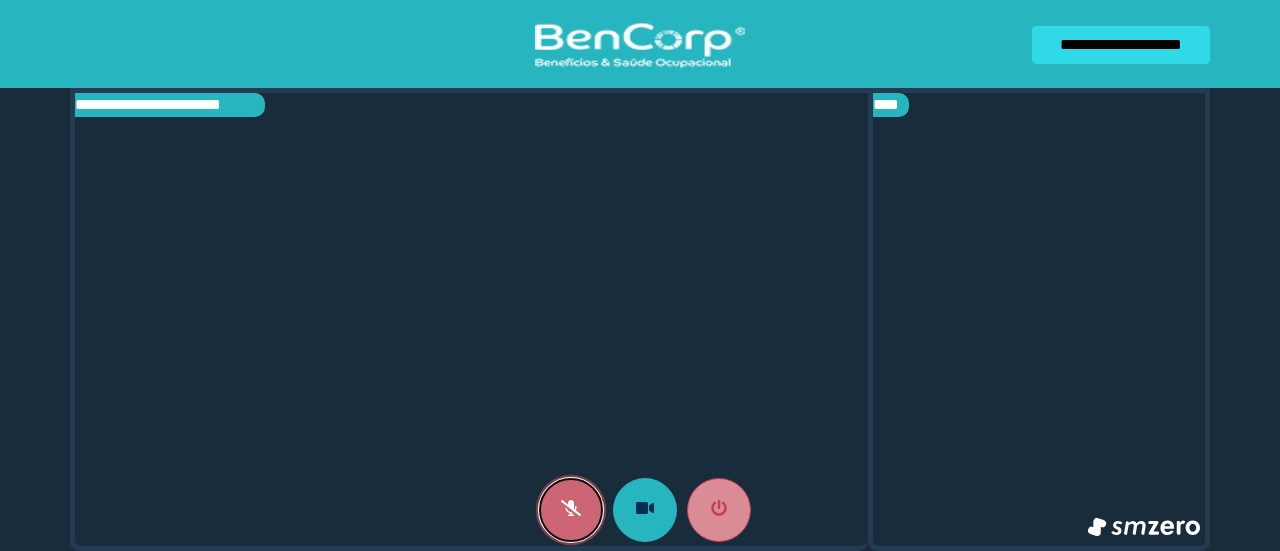click 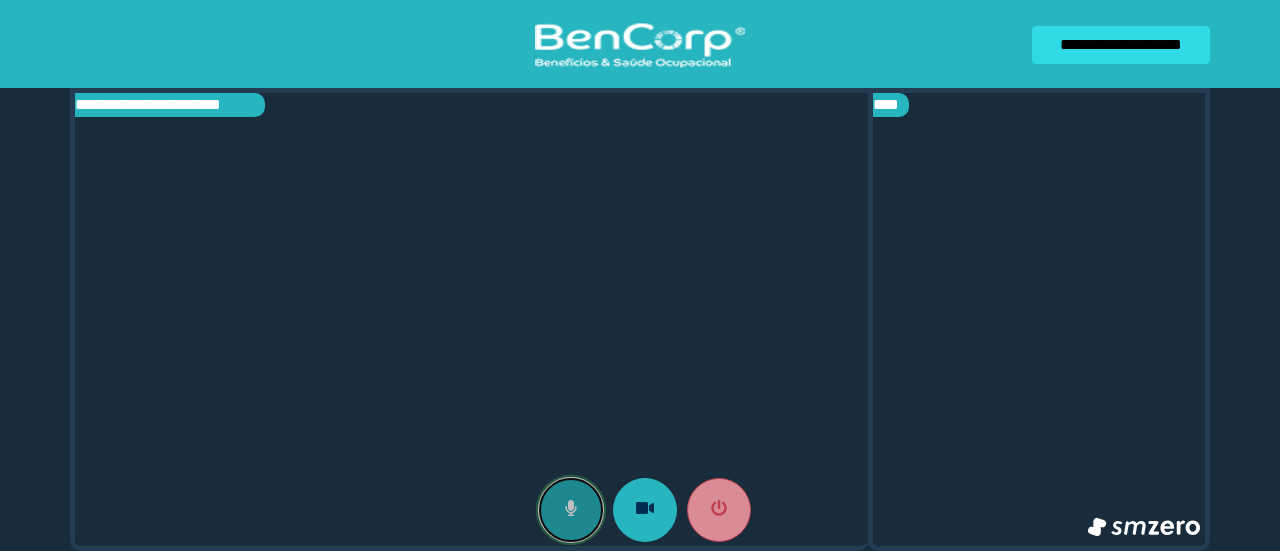 click 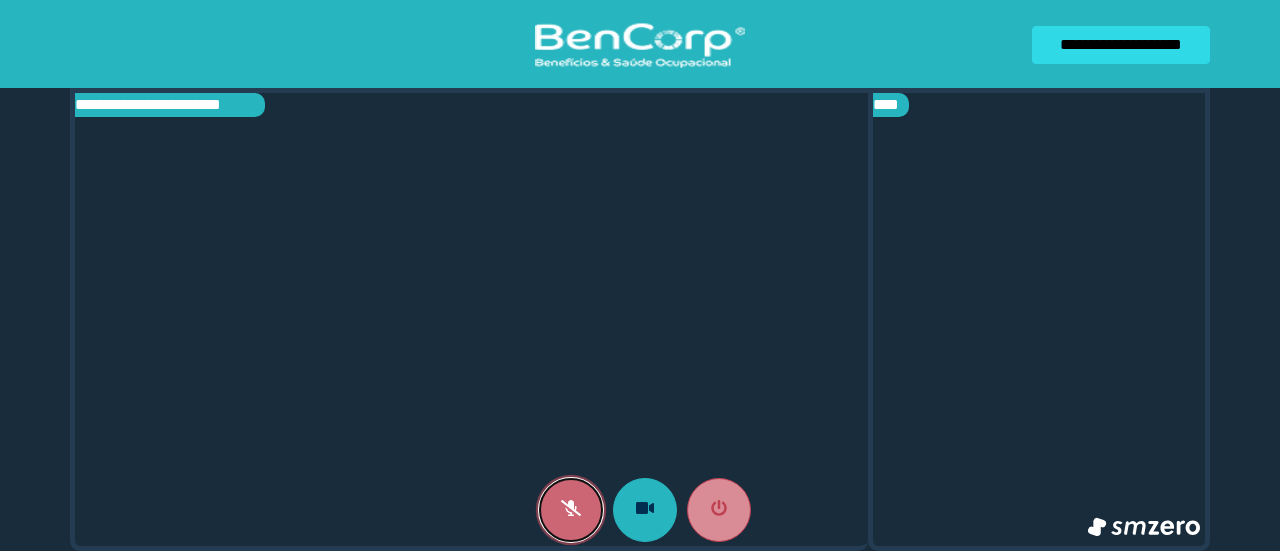 click 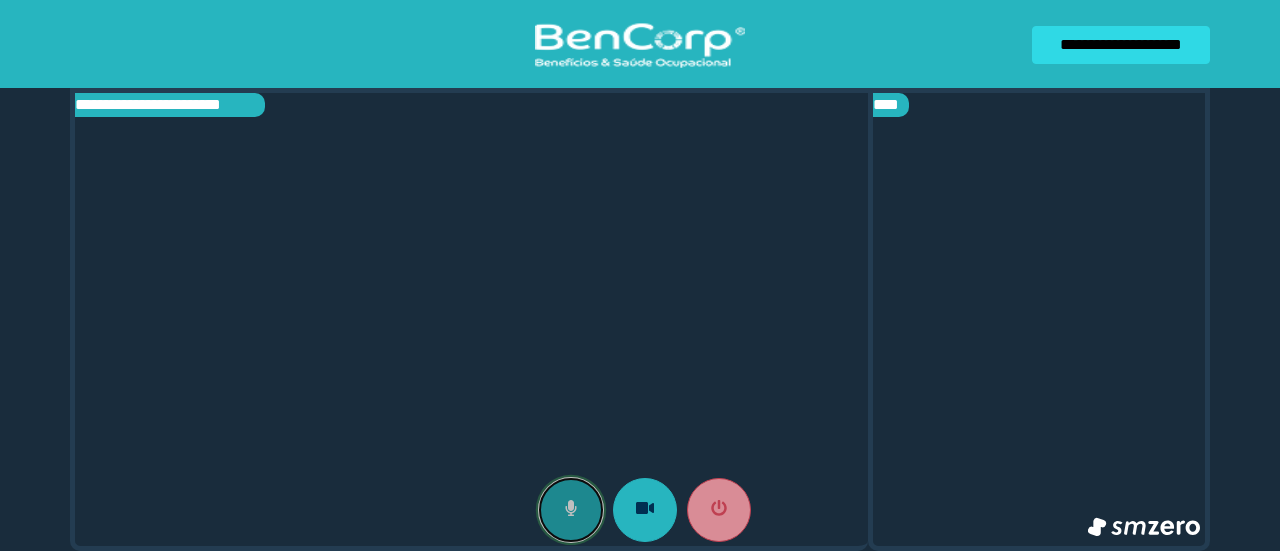 click 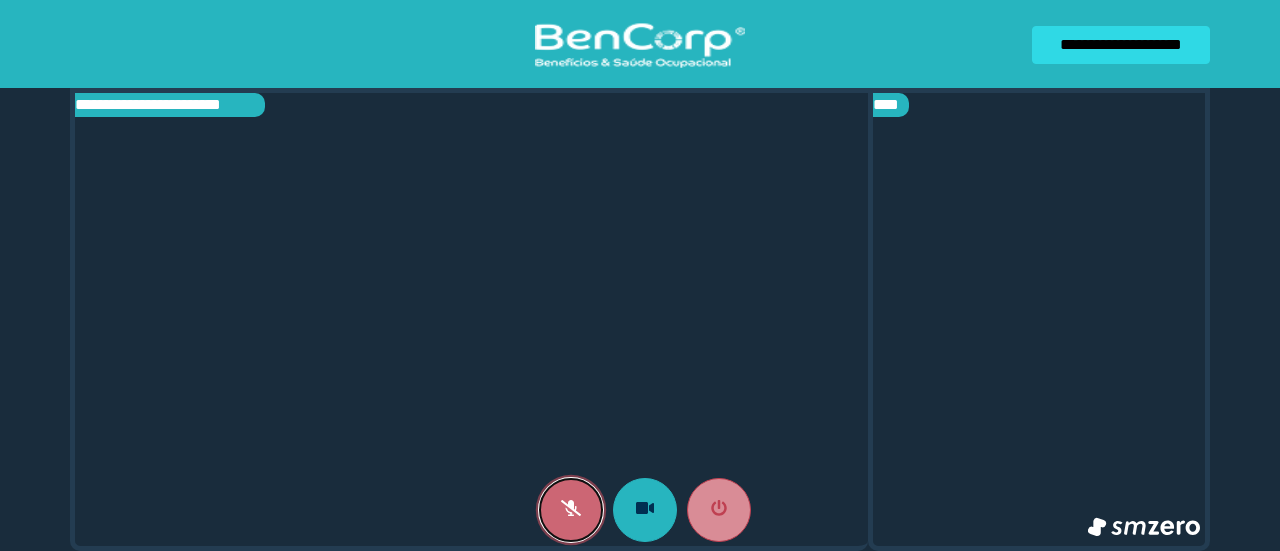 click 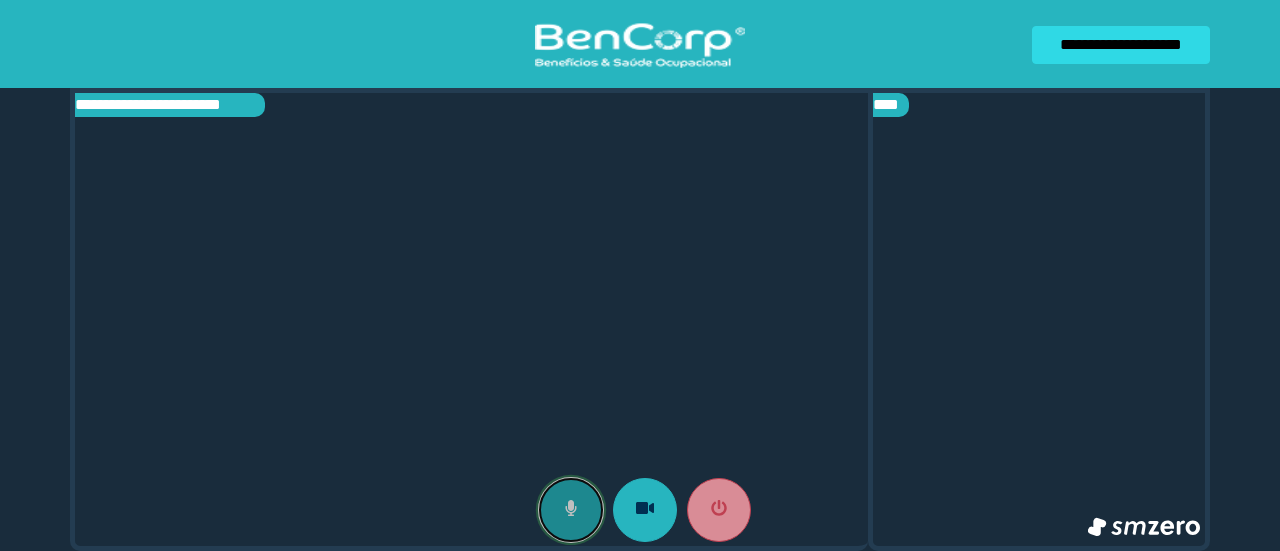 click 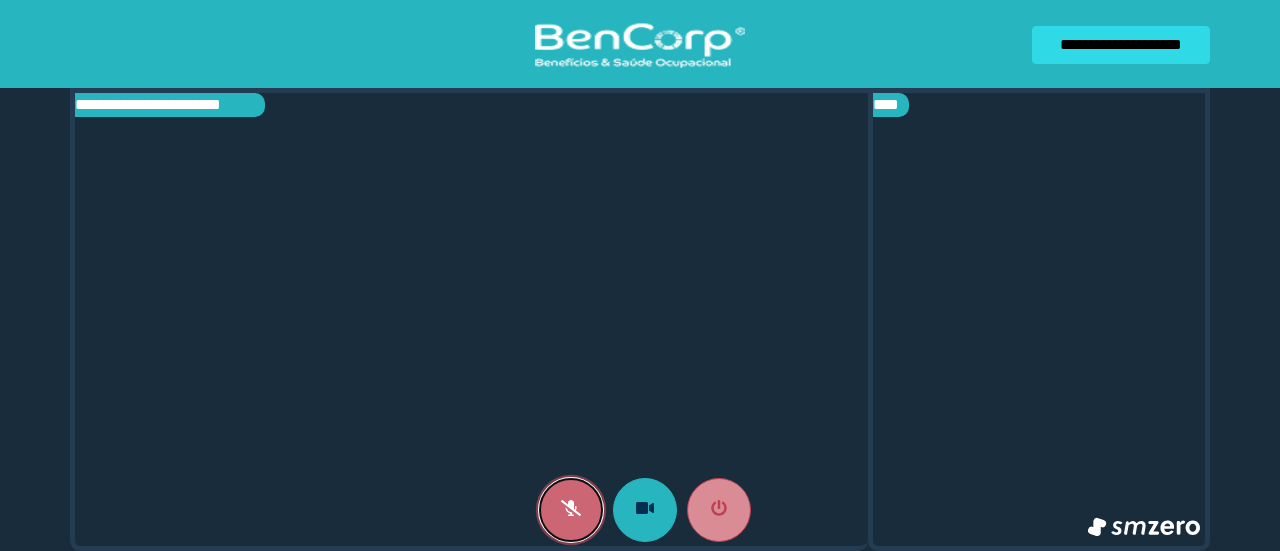 click at bounding box center [571, 510] 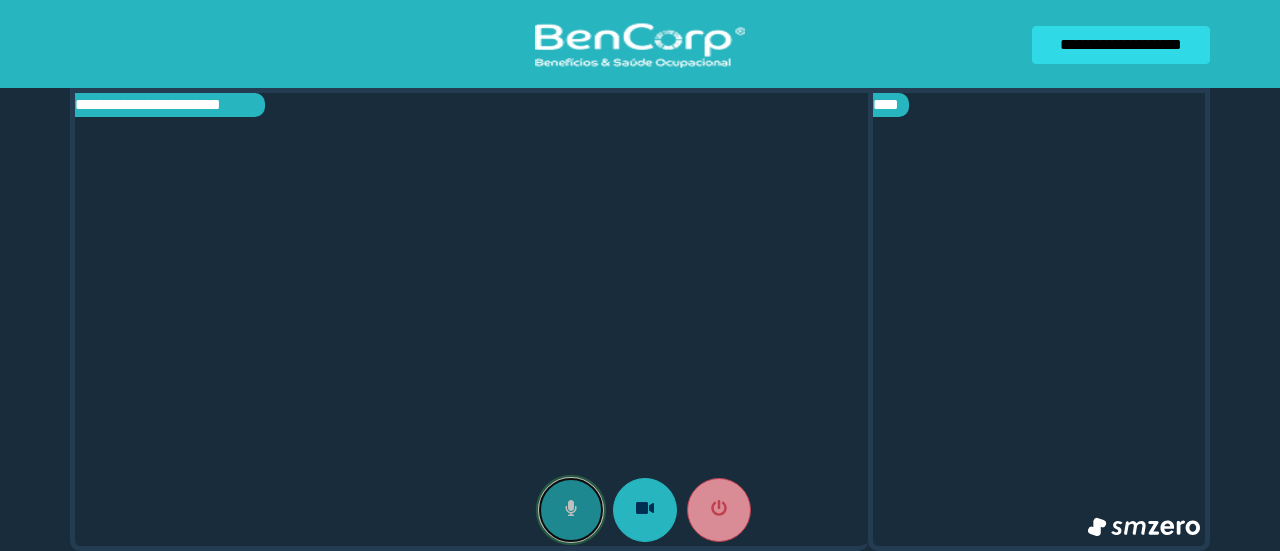 click 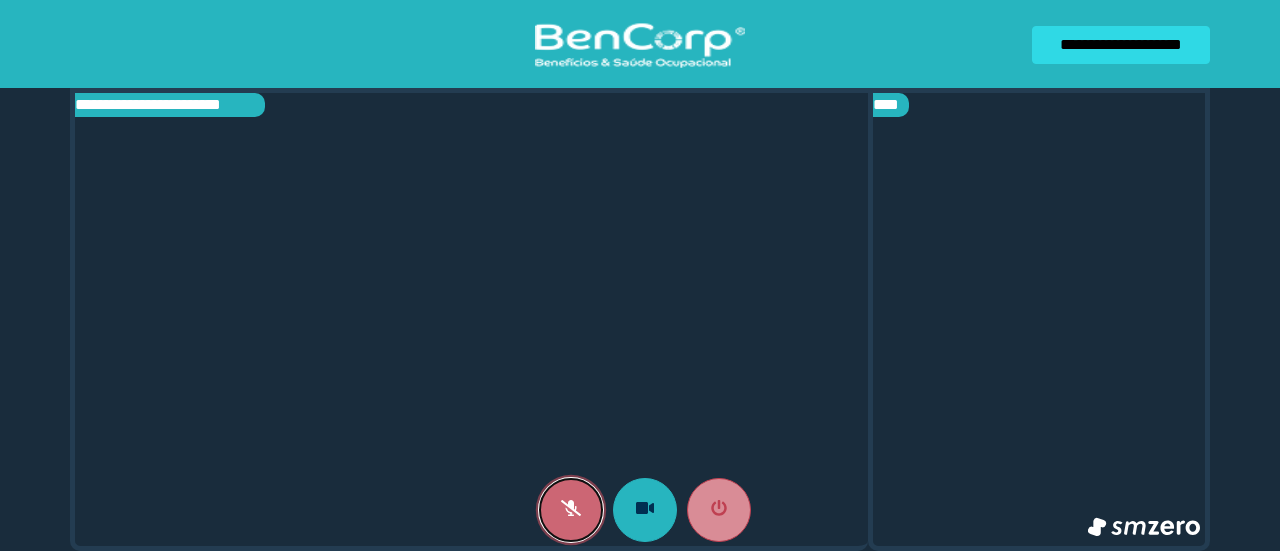 click at bounding box center [571, 510] 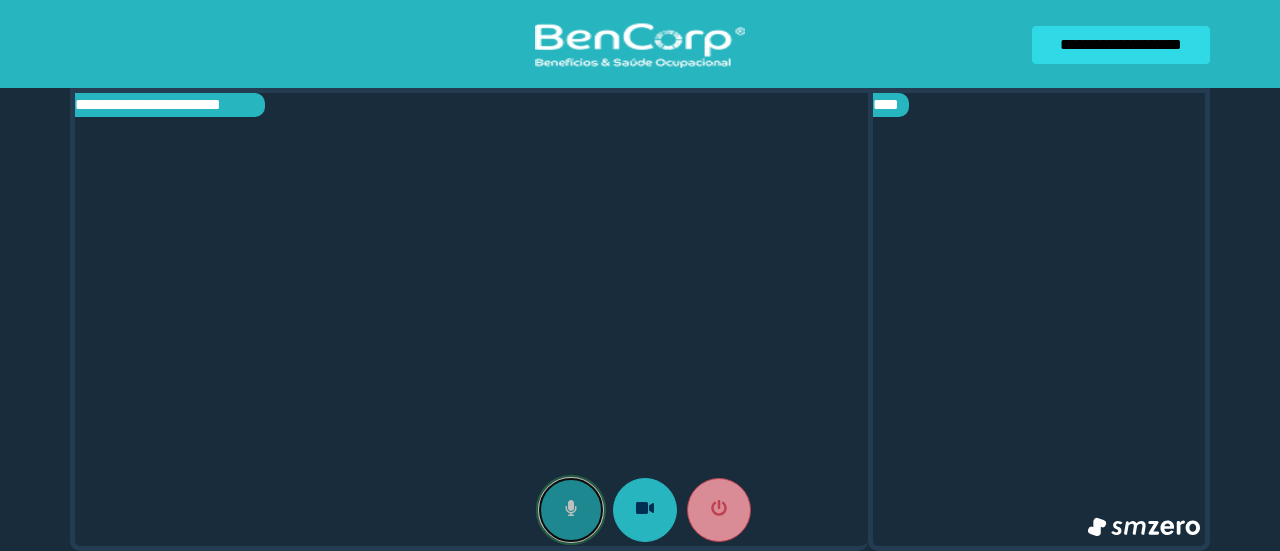 click at bounding box center [571, 510] 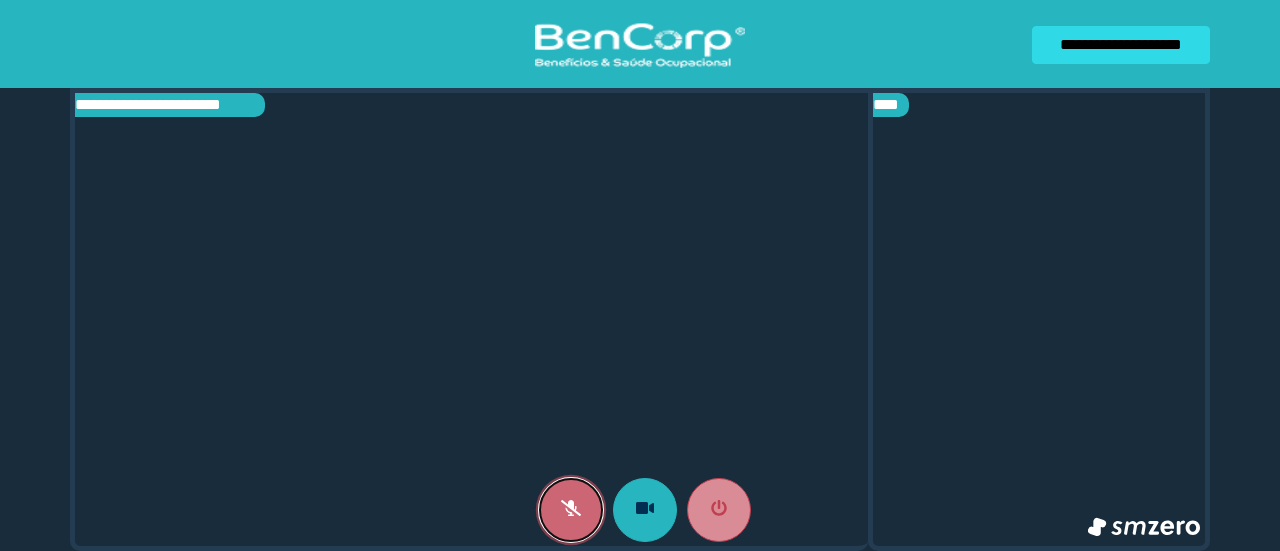 click at bounding box center [571, 510] 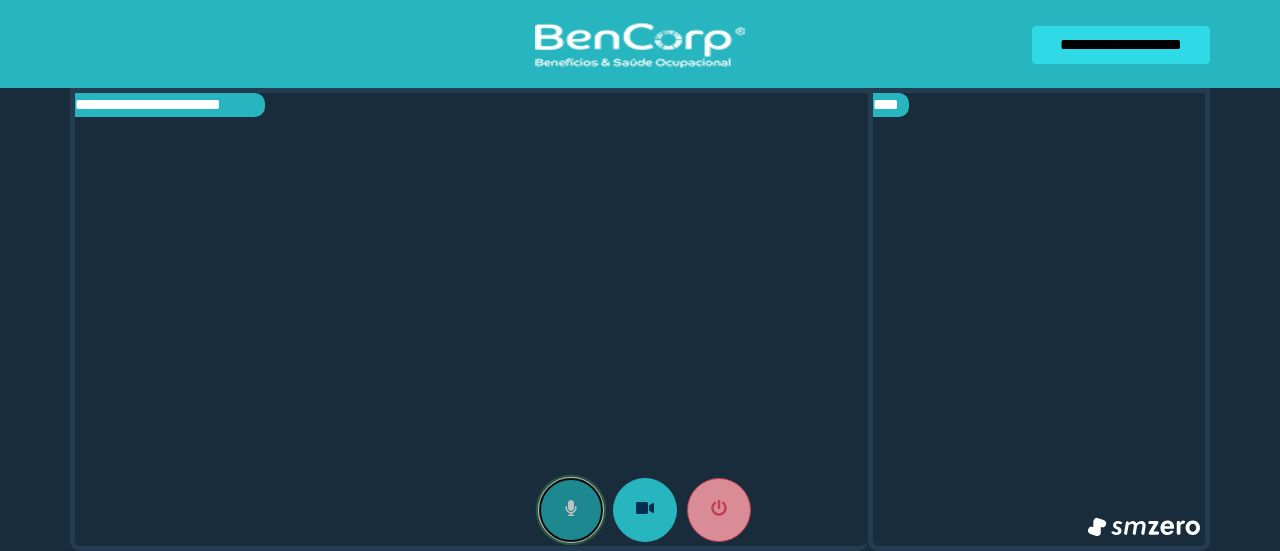 click at bounding box center [571, 510] 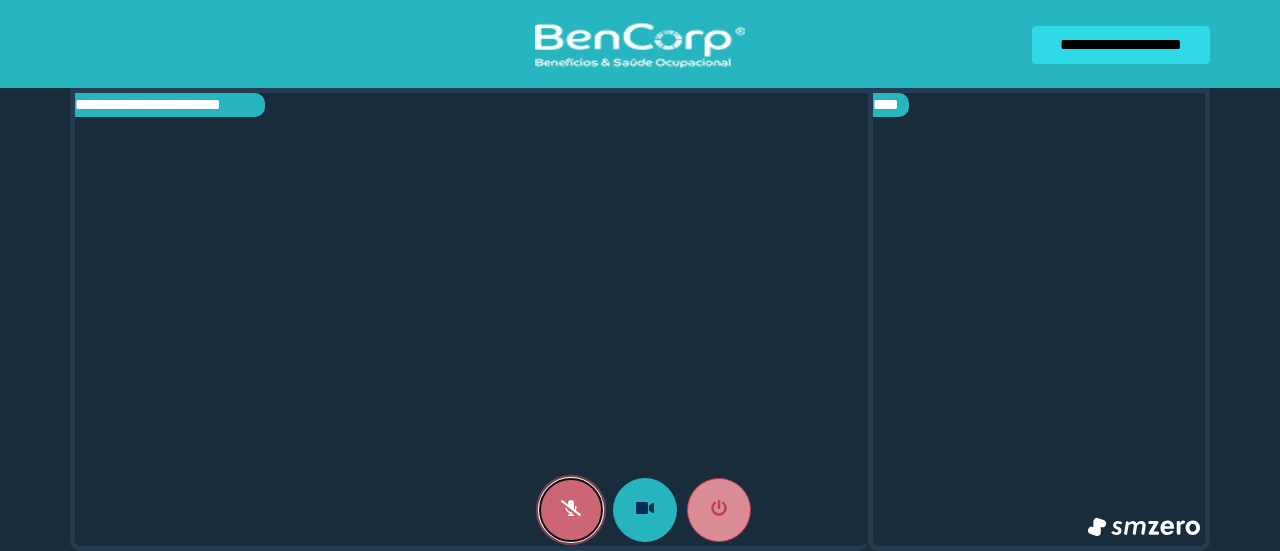 click 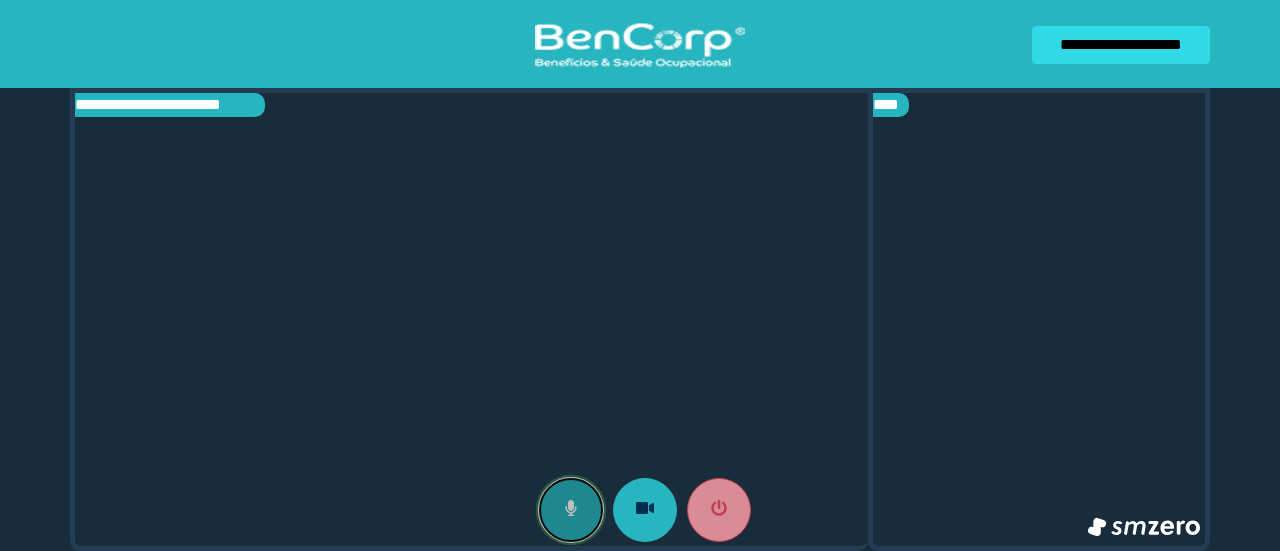 click 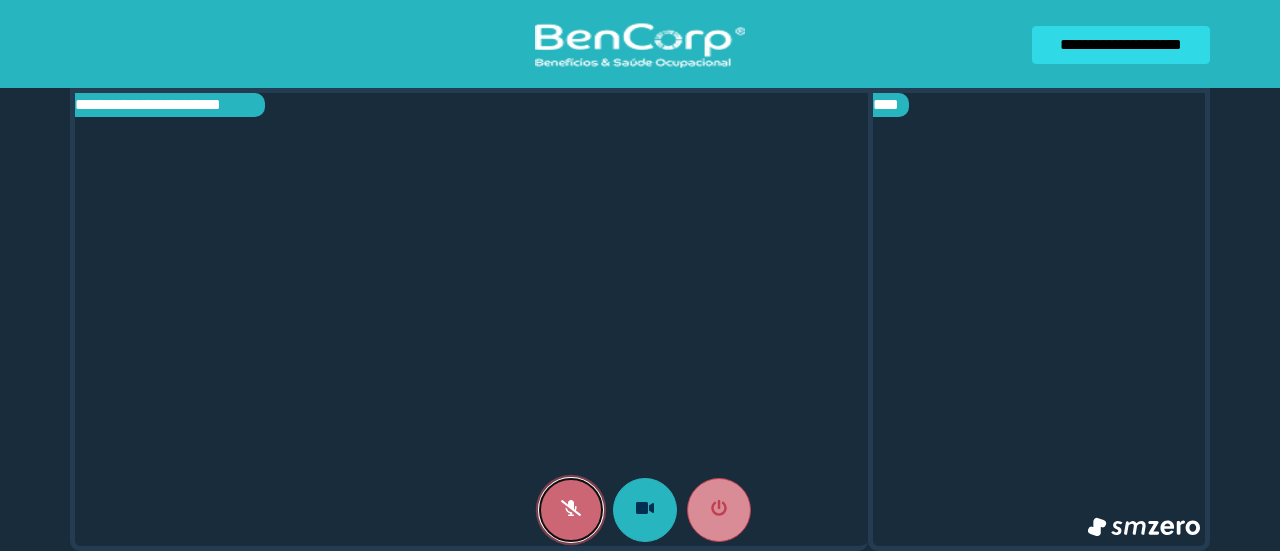 click 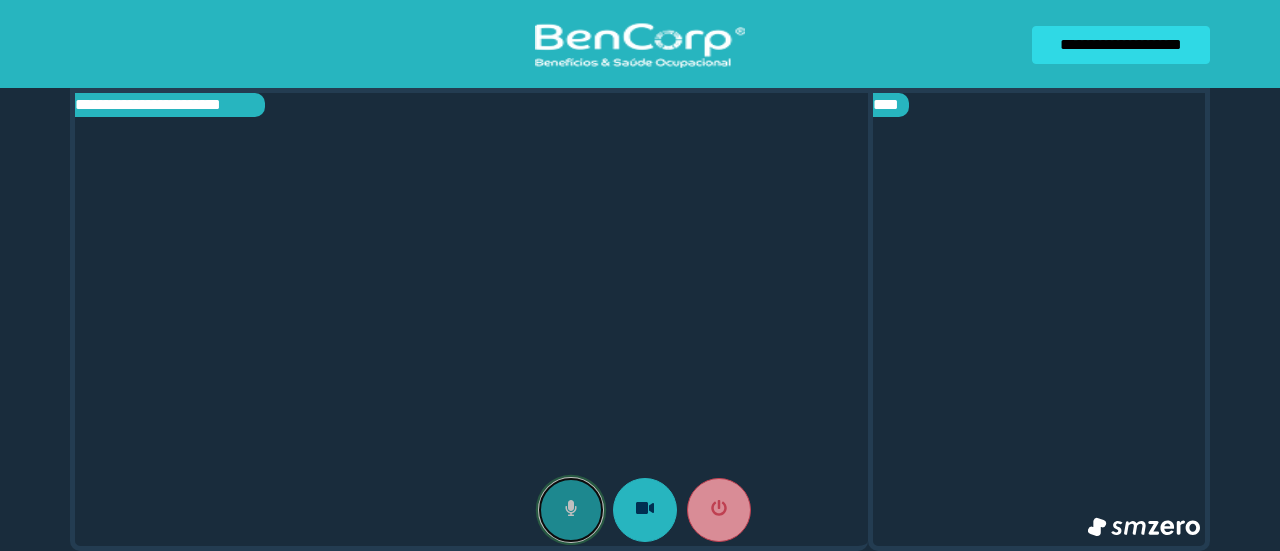 click 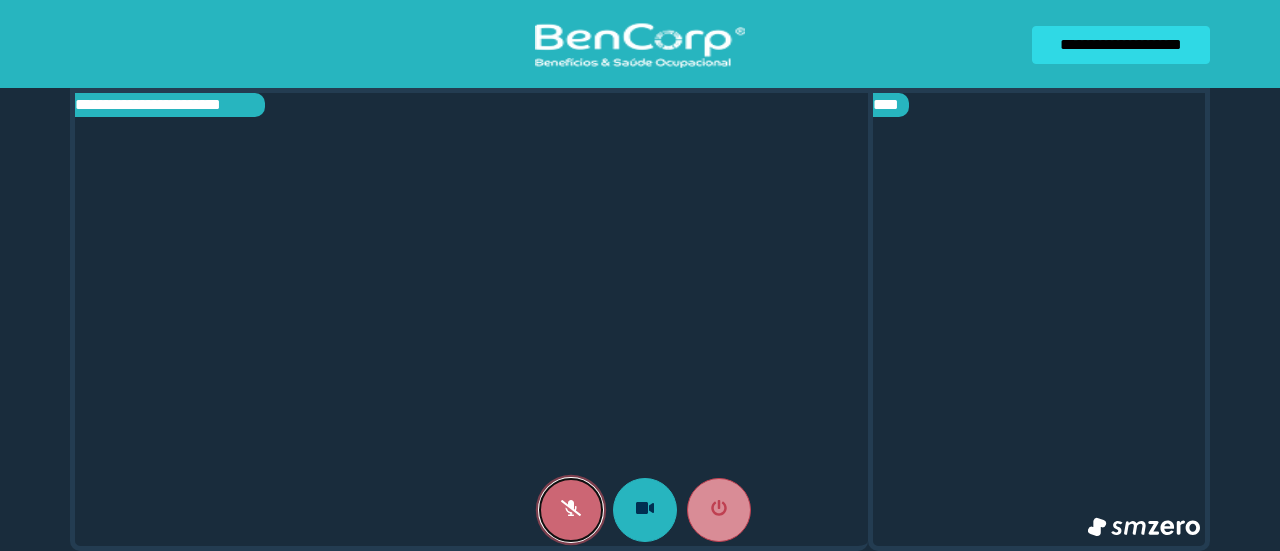 click at bounding box center (571, 510) 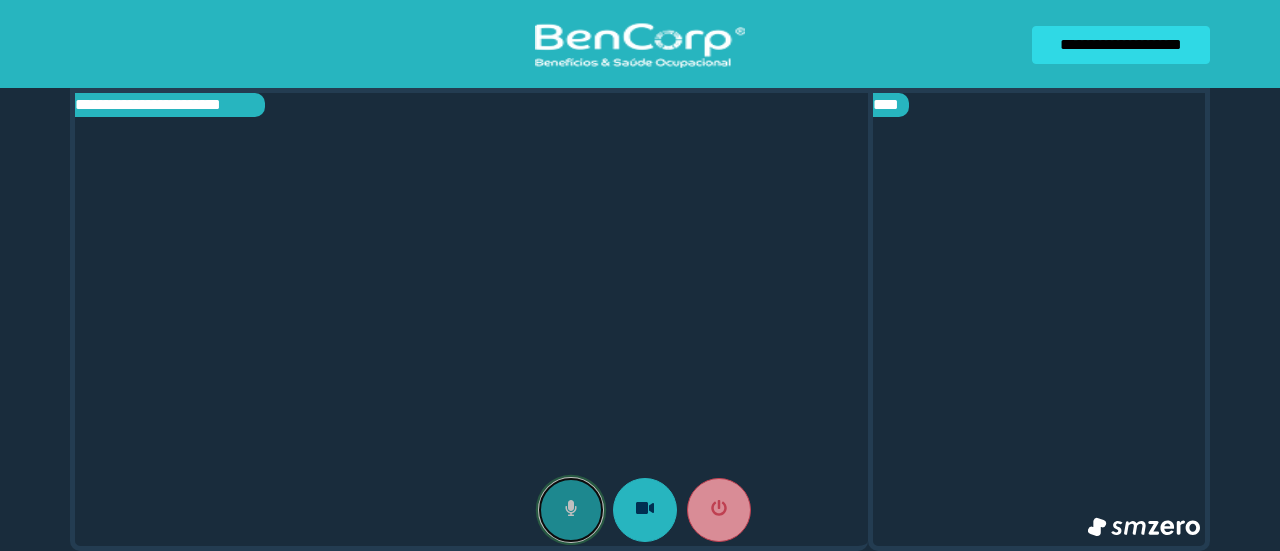 click 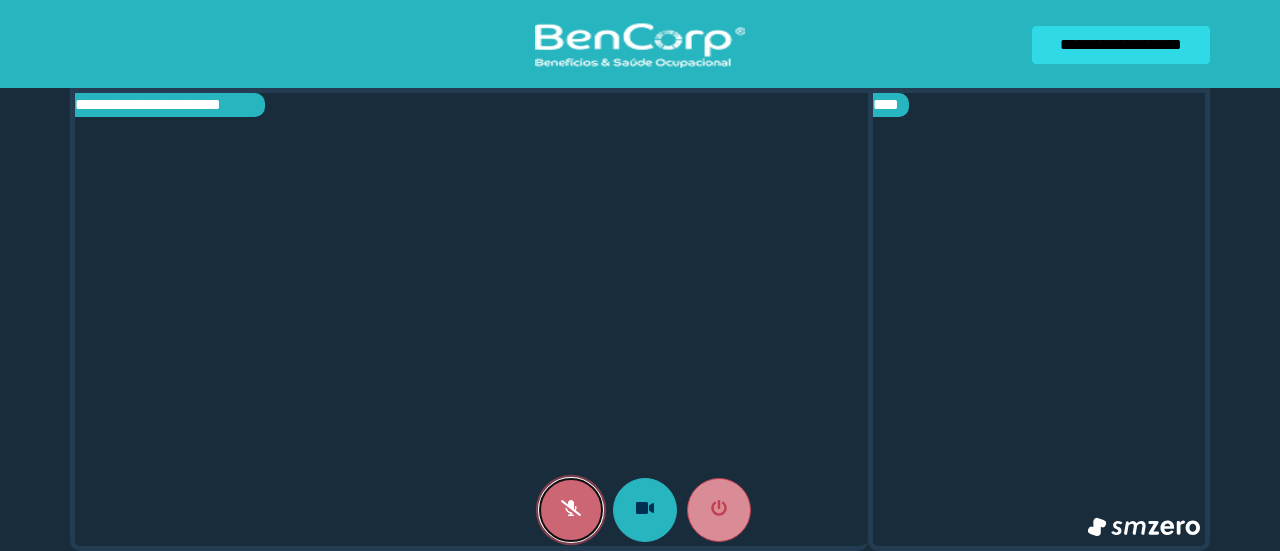 click at bounding box center [571, 510] 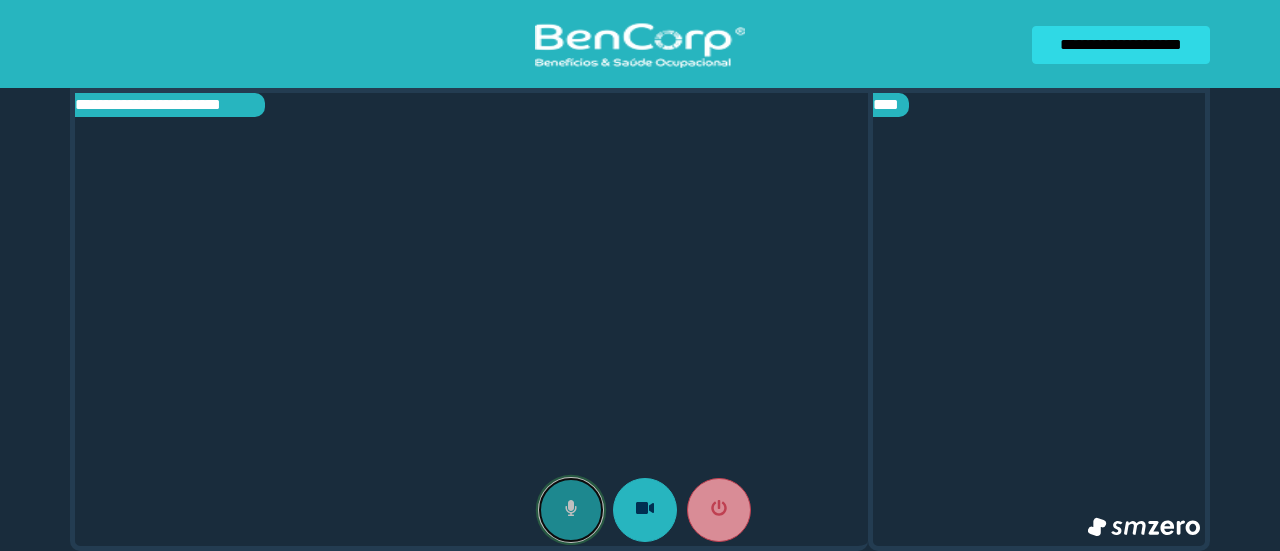 click at bounding box center (571, 510) 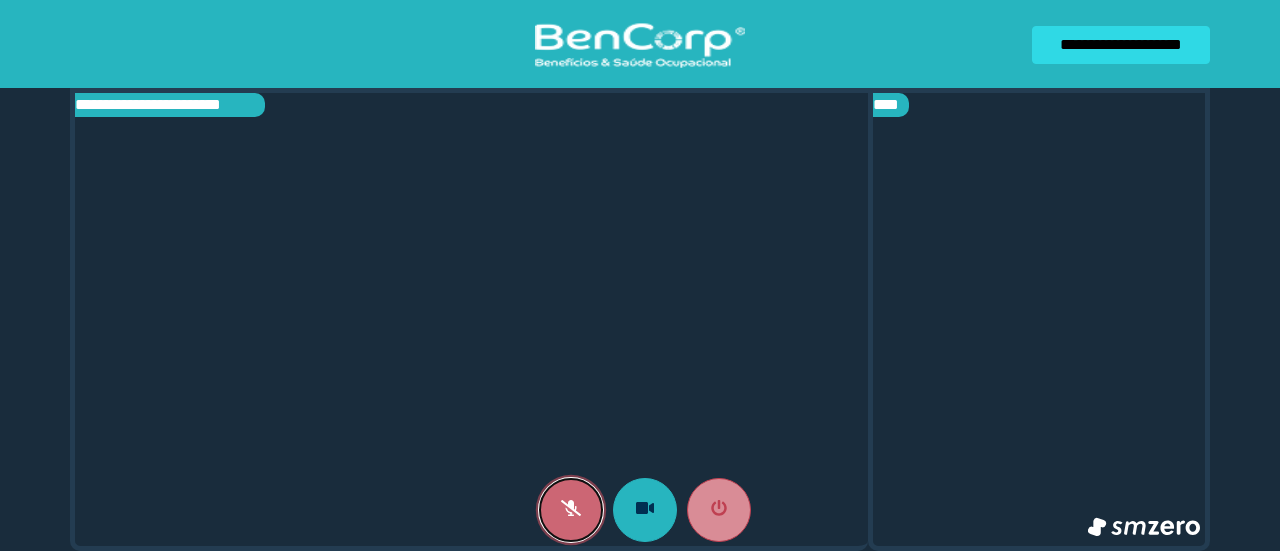 click at bounding box center [571, 510] 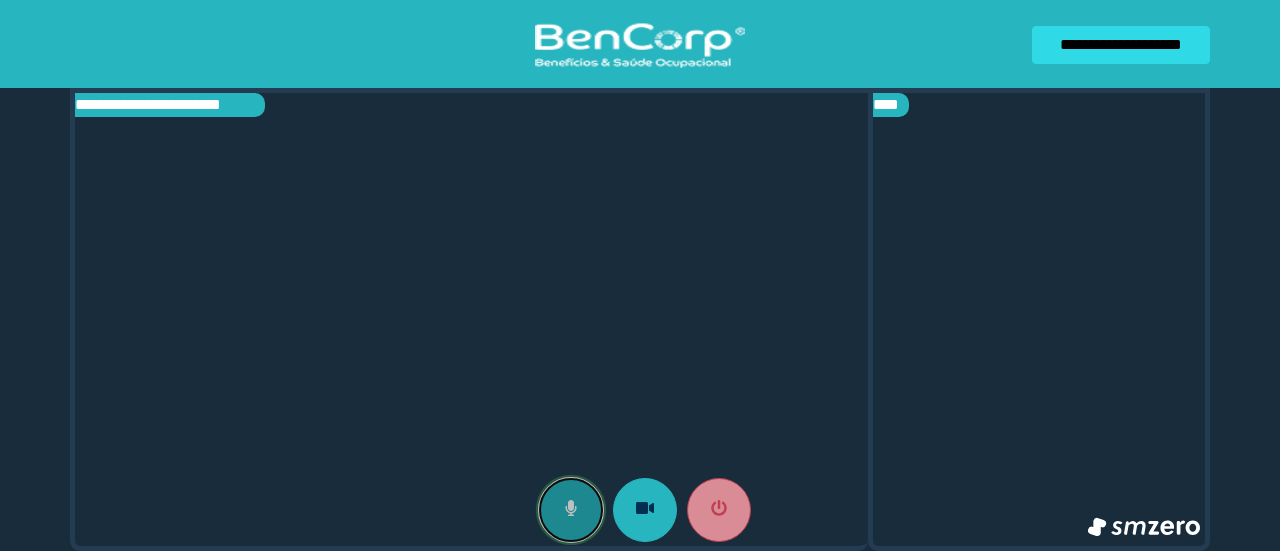 click at bounding box center [571, 510] 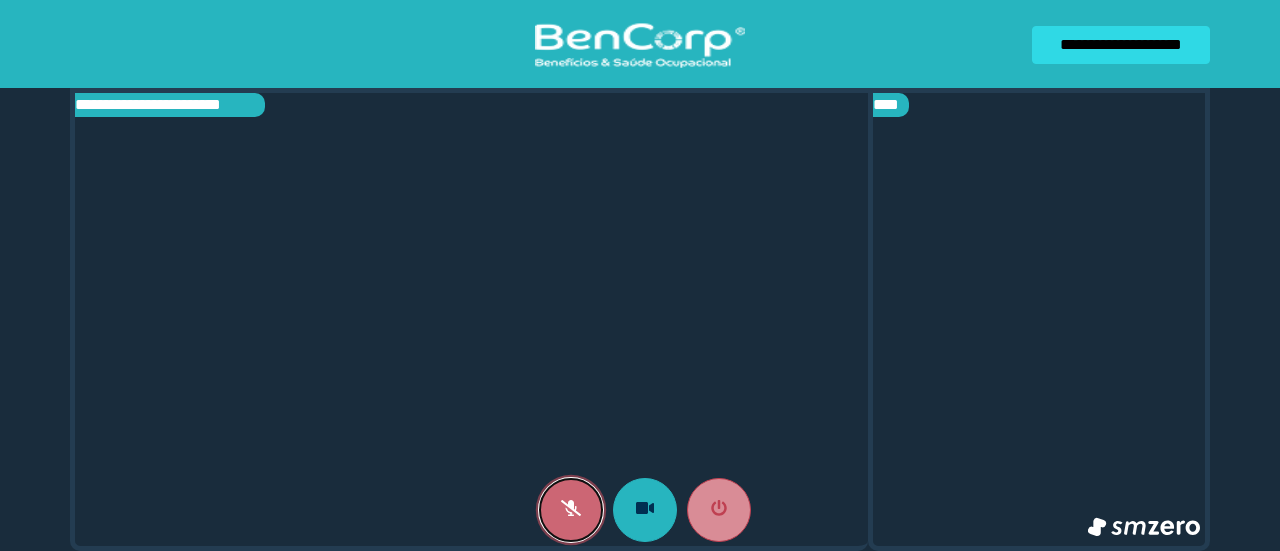 click 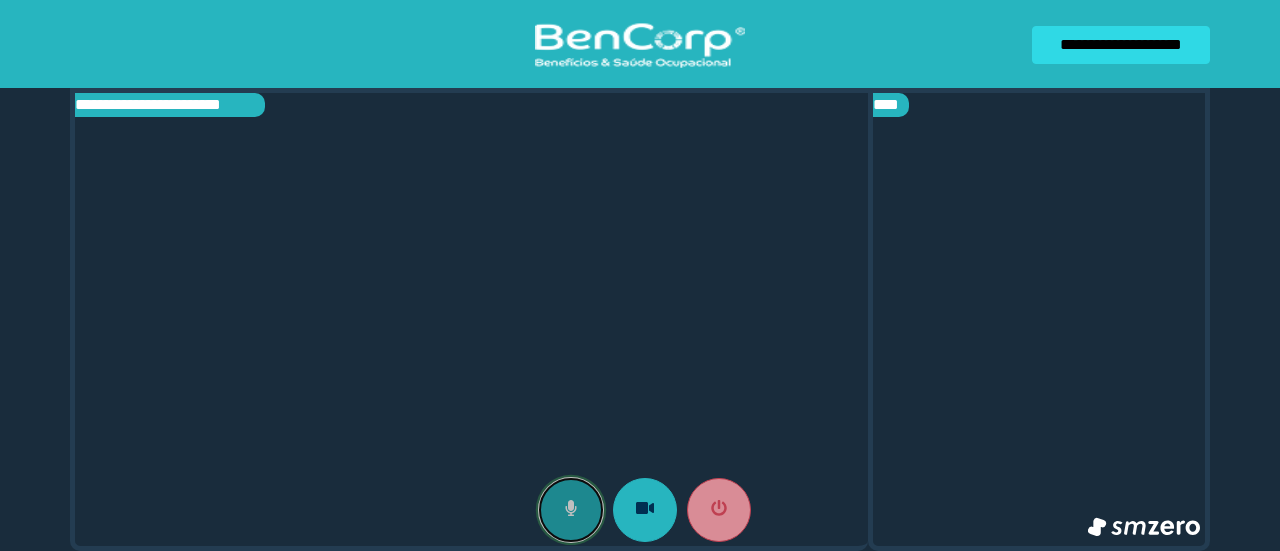 click 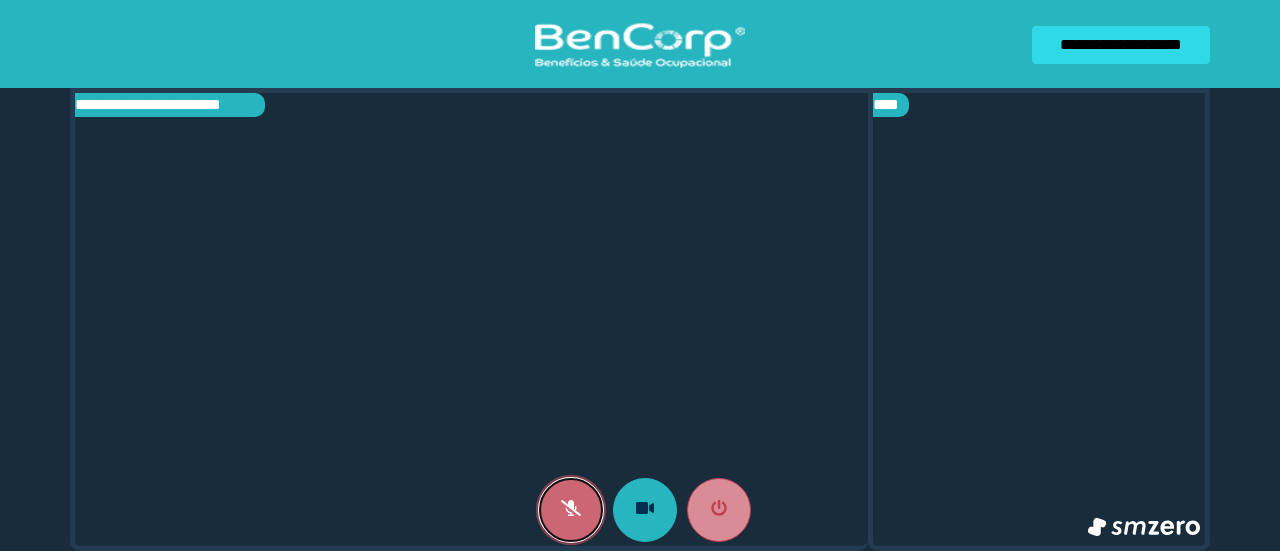 click 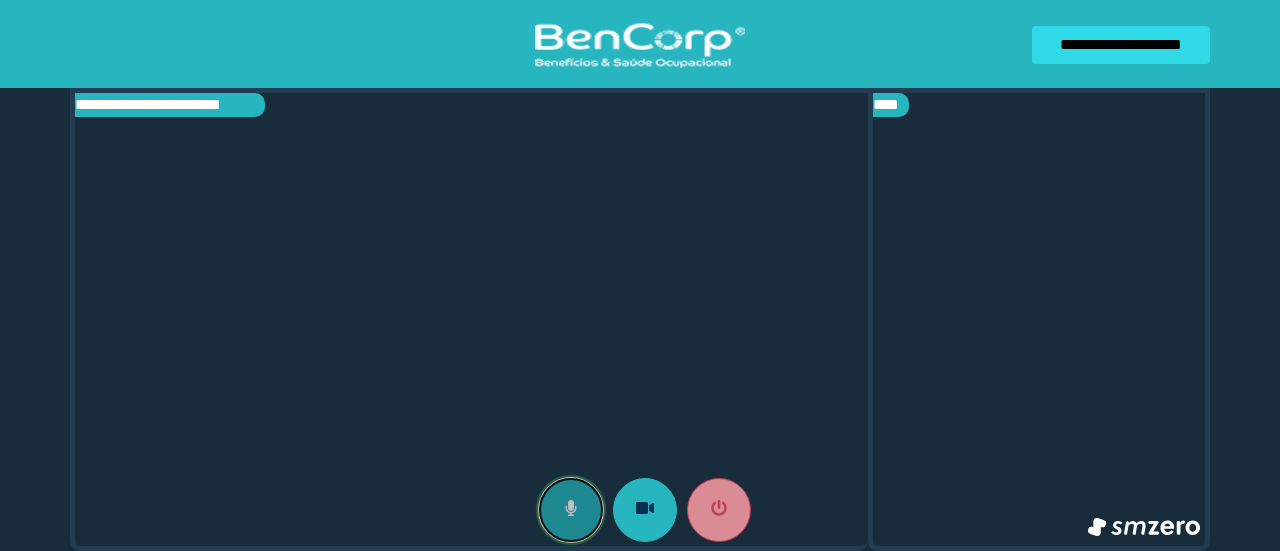 click at bounding box center (571, 510) 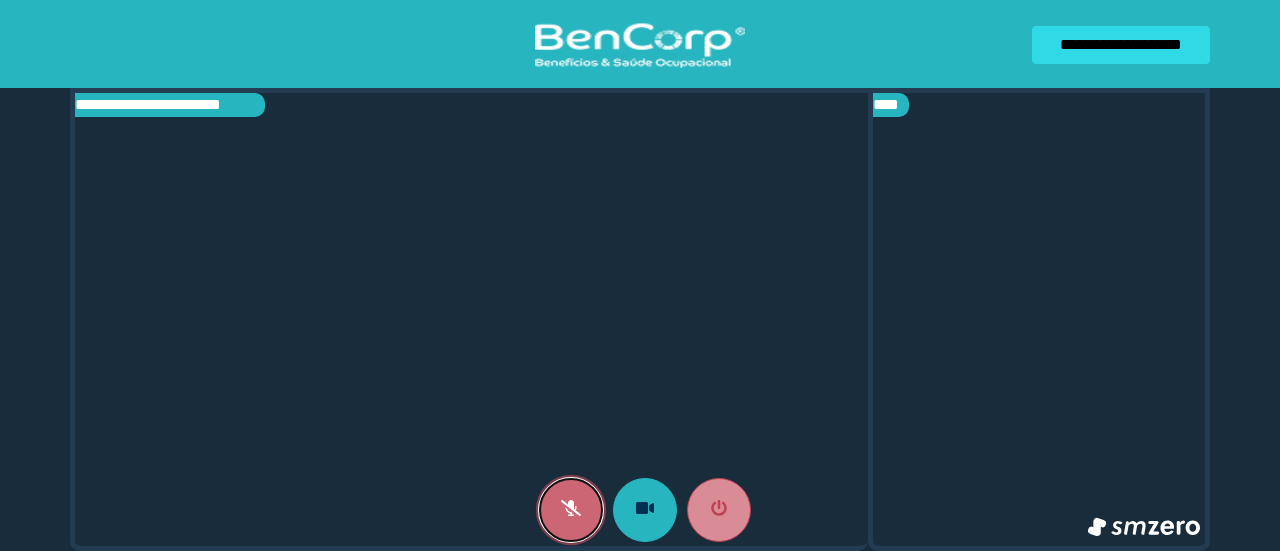 click 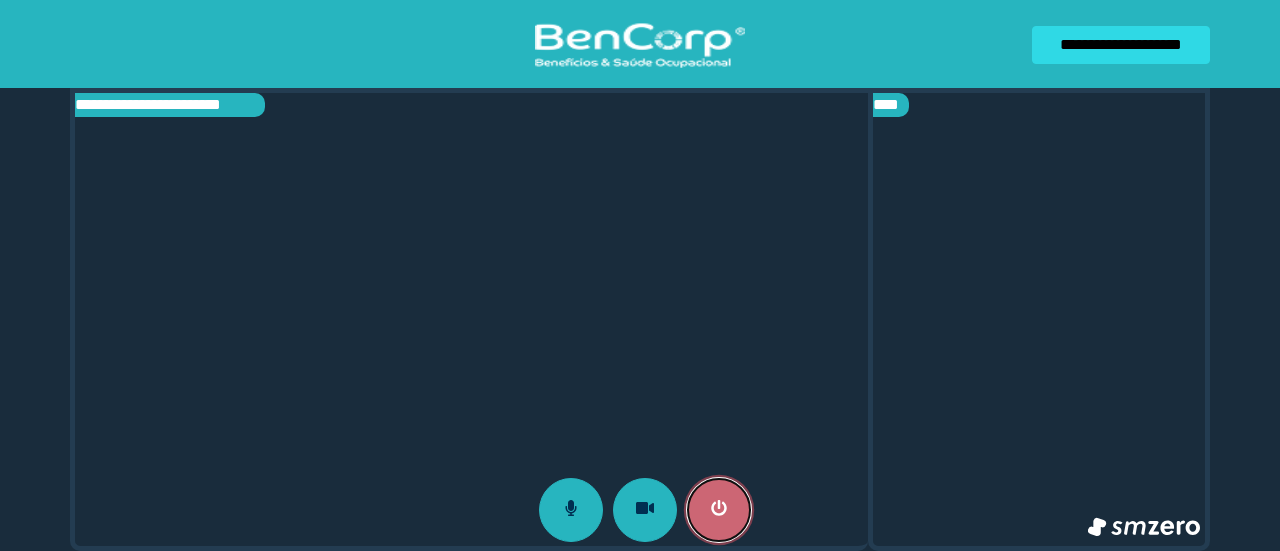 click 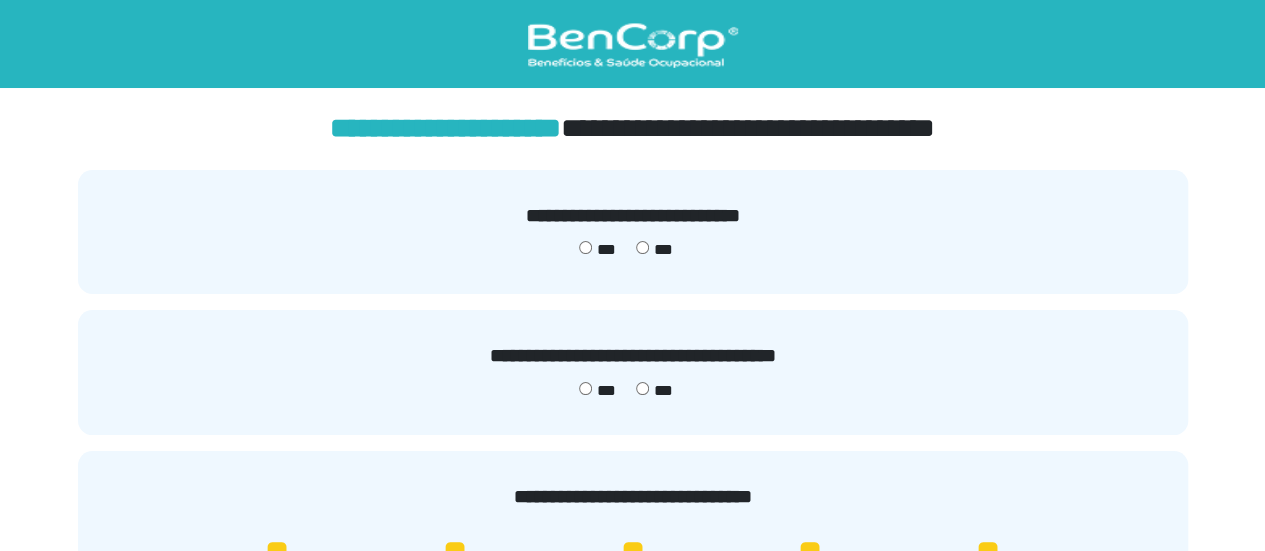 click on "***" at bounding box center [597, 391] 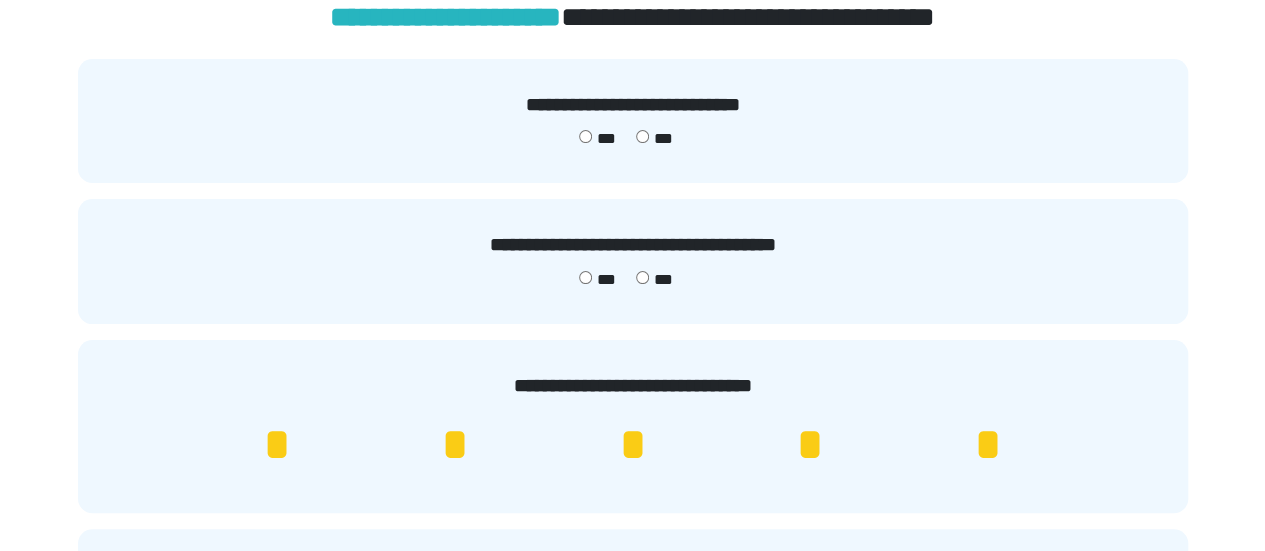 scroll, scrollTop: 200, scrollLeft: 0, axis: vertical 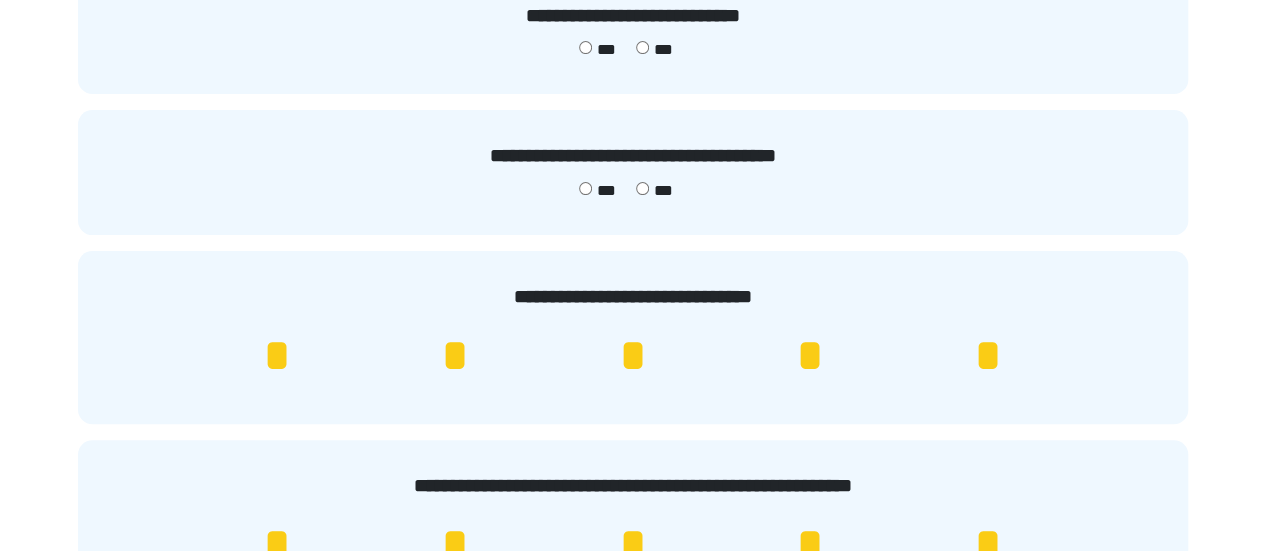 click on "*" at bounding box center [810, 356] 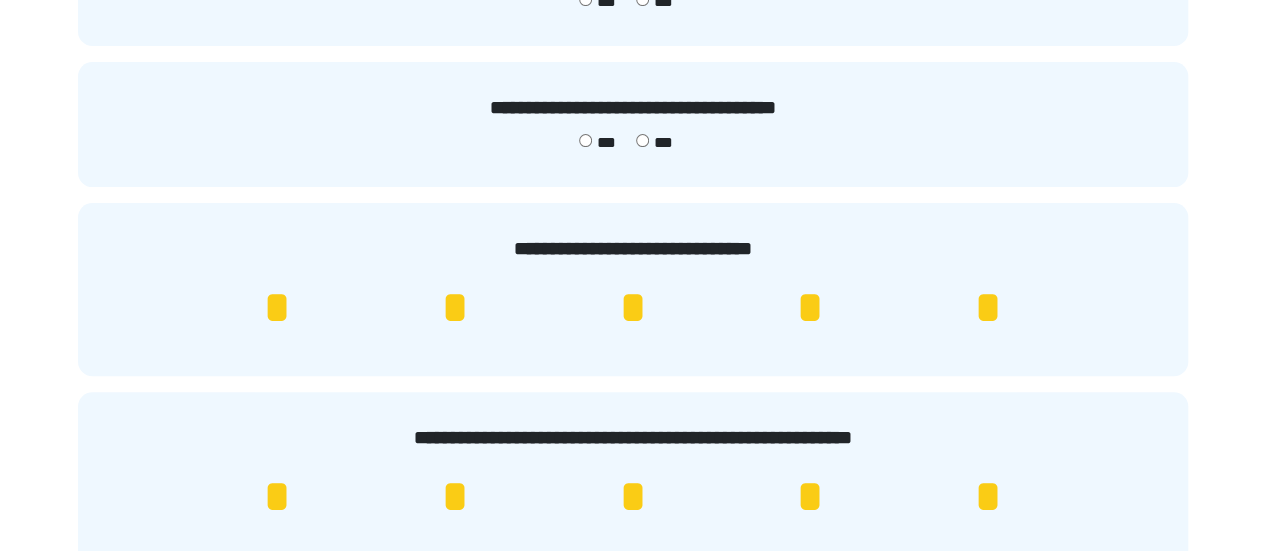scroll, scrollTop: 400, scrollLeft: 0, axis: vertical 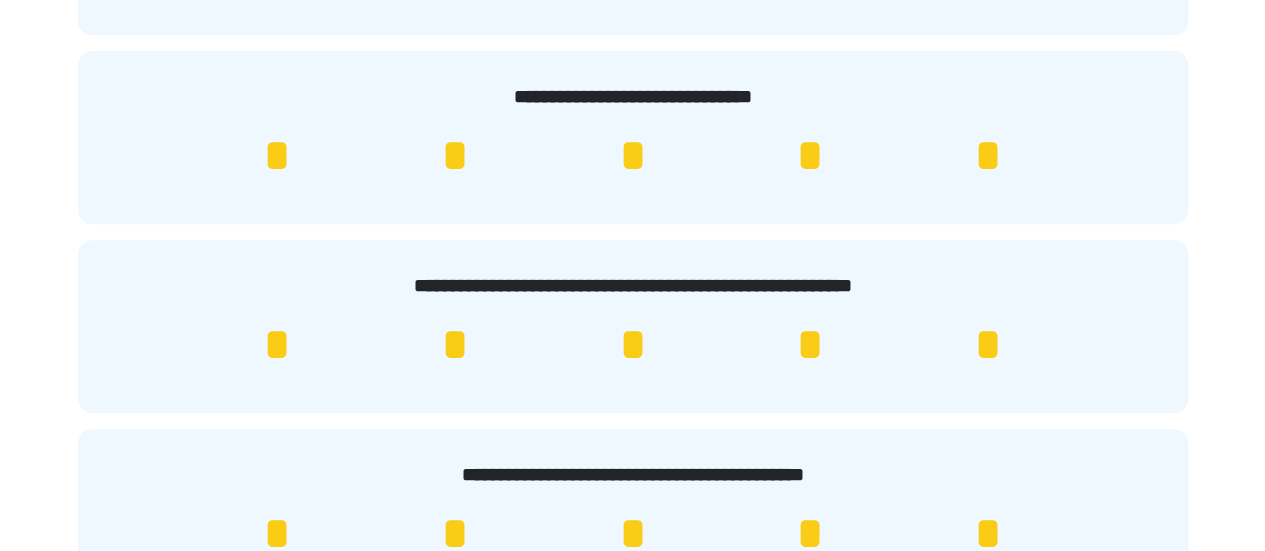 click on "*" at bounding box center [988, 345] 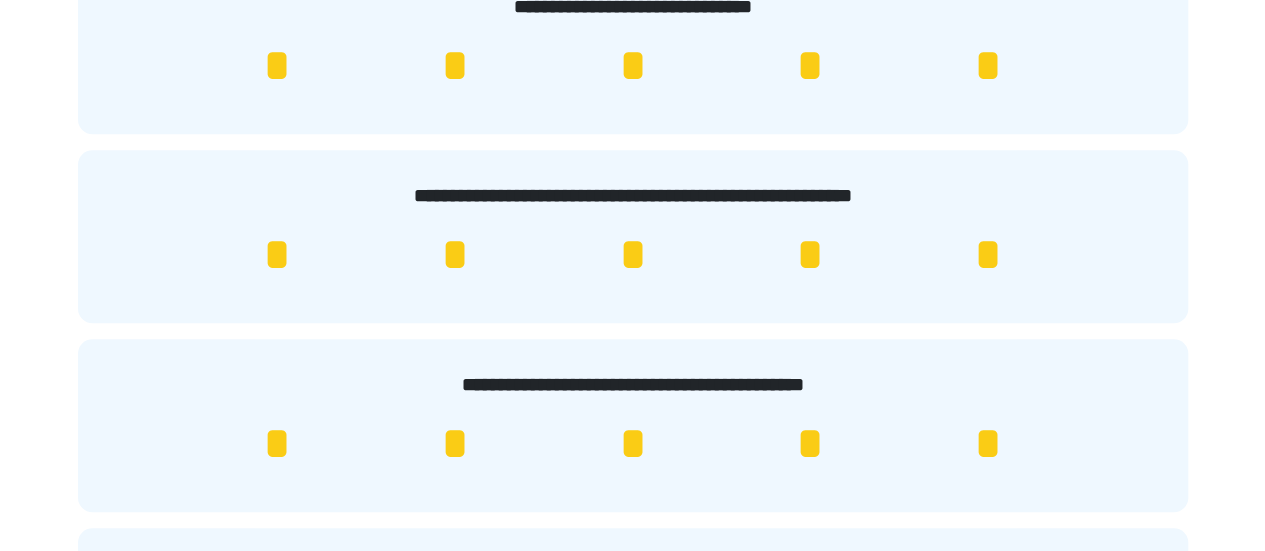 scroll, scrollTop: 600, scrollLeft: 0, axis: vertical 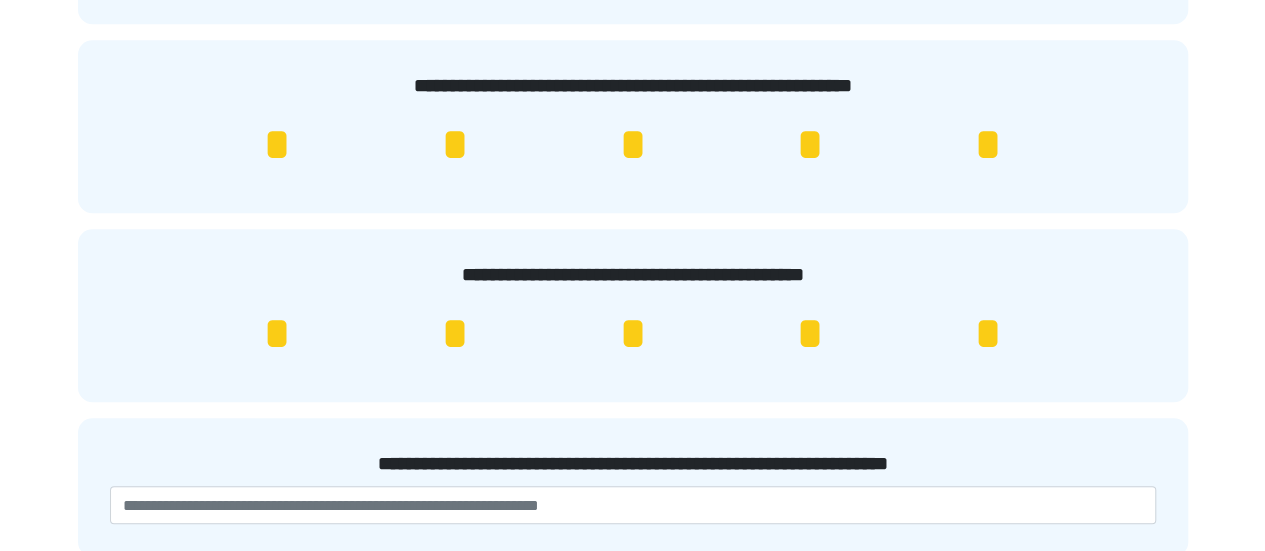click on "*" at bounding box center (988, 334) 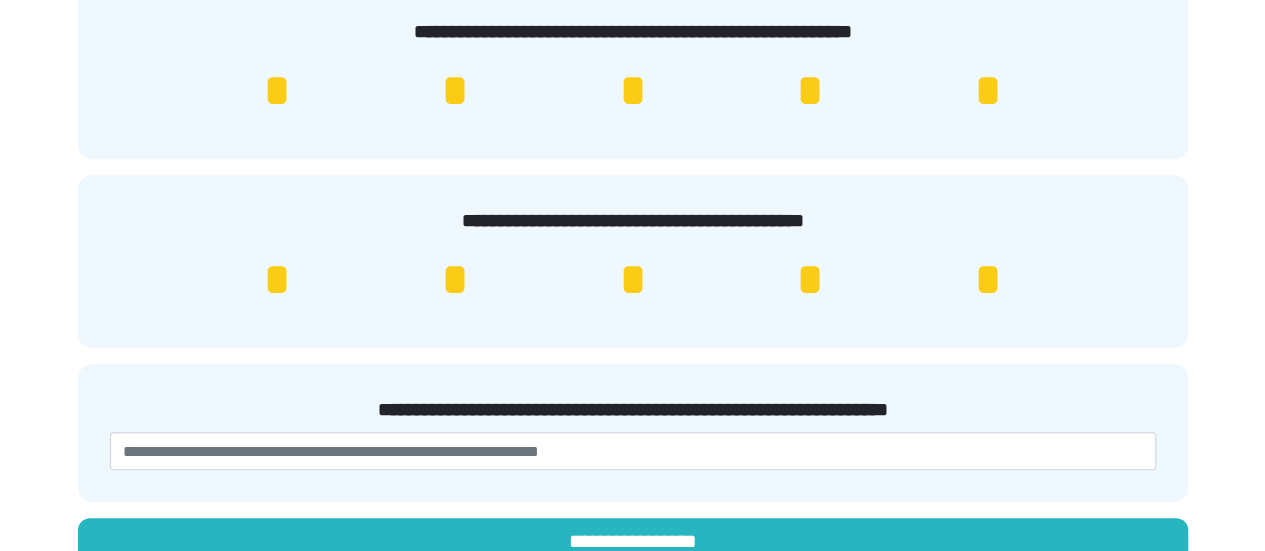 scroll, scrollTop: 683, scrollLeft: 0, axis: vertical 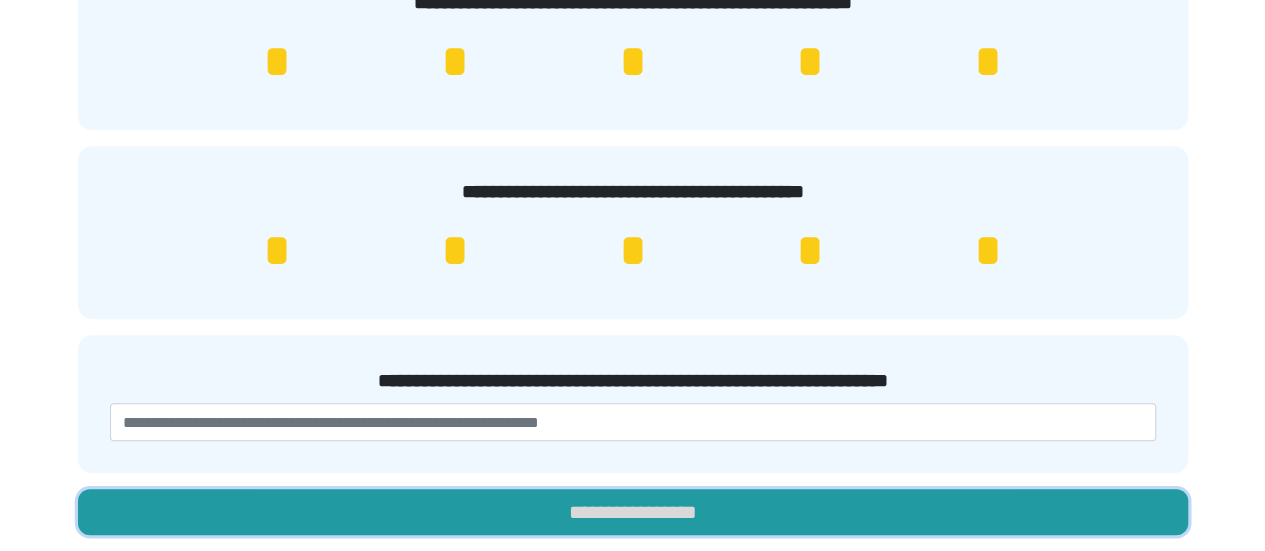 click on "**********" at bounding box center [633, 512] 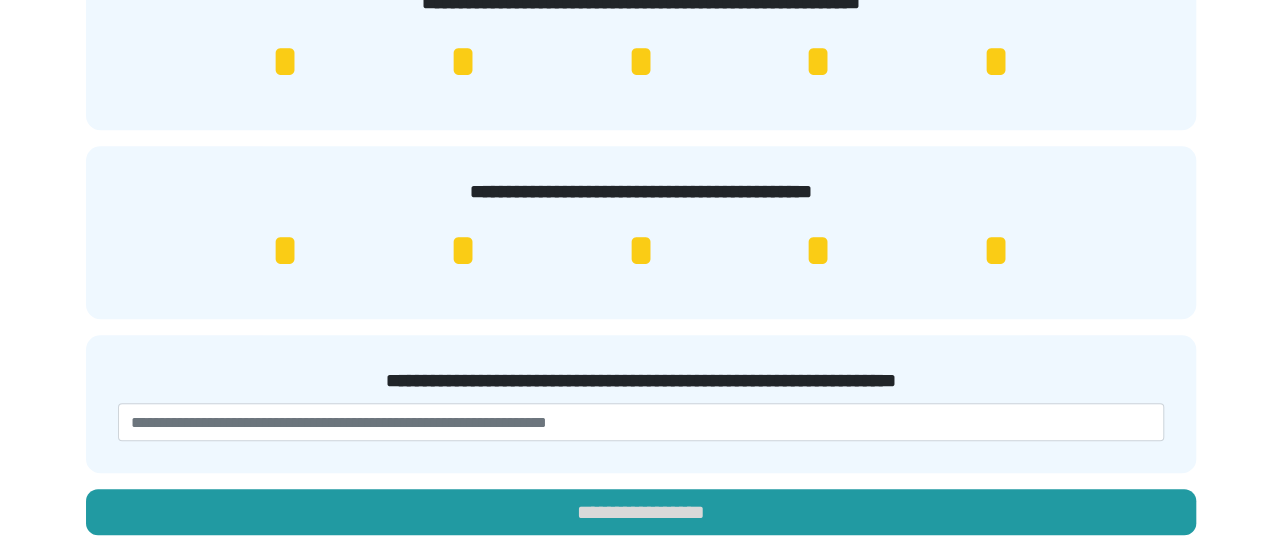 scroll, scrollTop: 0, scrollLeft: 0, axis: both 